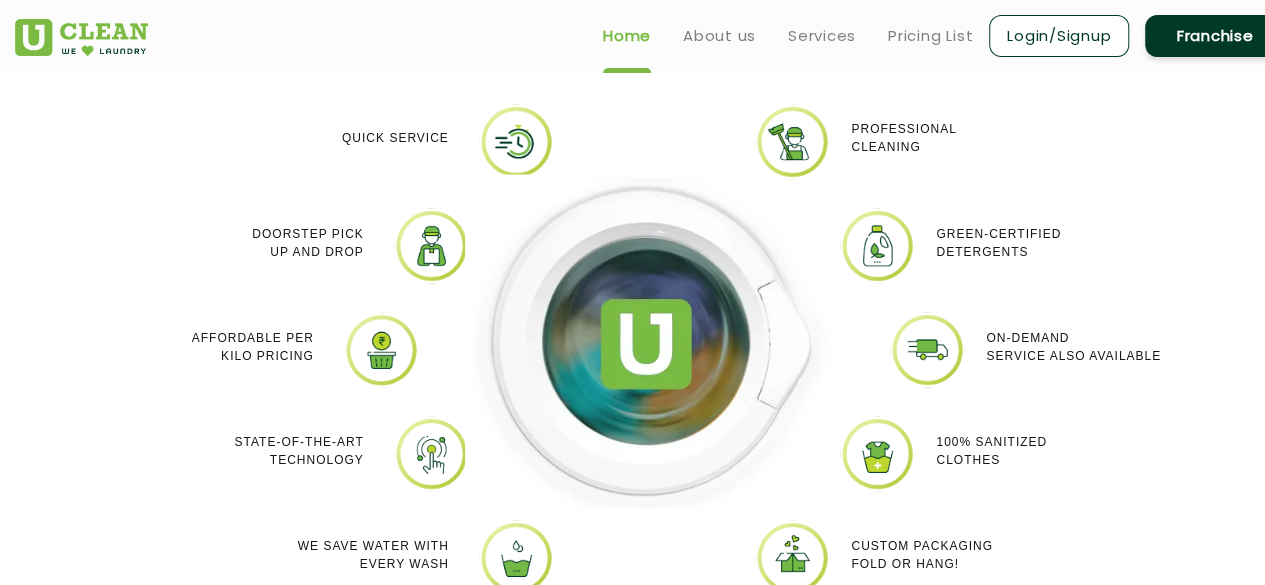 scroll, scrollTop: 1700, scrollLeft: 0, axis: vertical 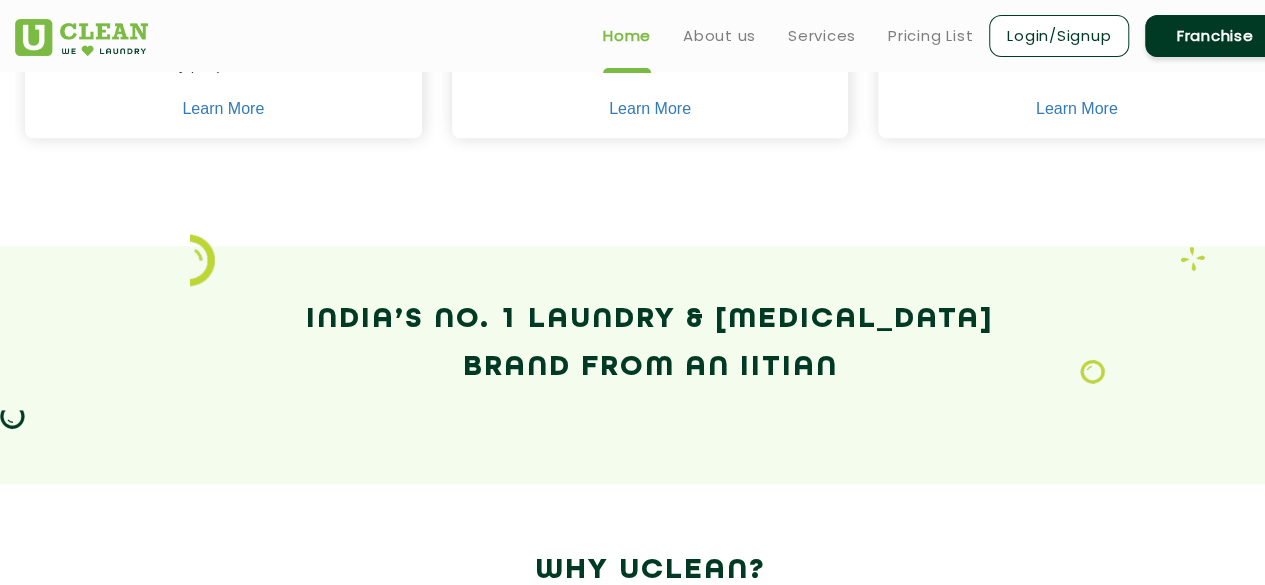drag, startPoint x: 1088, startPoint y: 361, endPoint x: 712, endPoint y: 374, distance: 376.22467 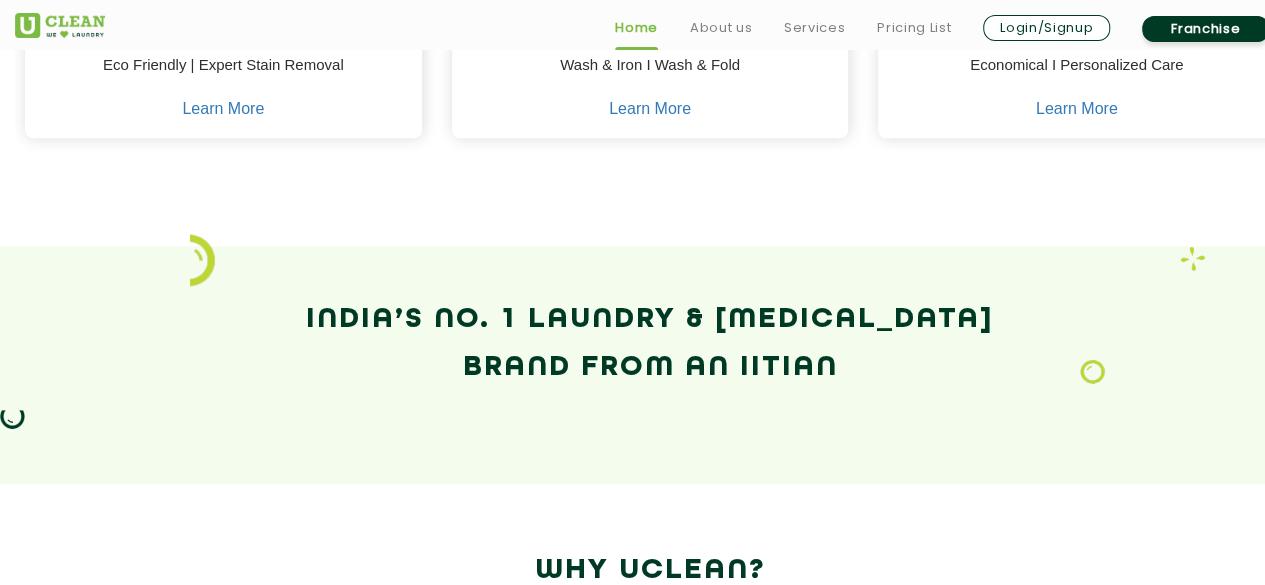 scroll, scrollTop: 5722, scrollLeft: 0, axis: vertical 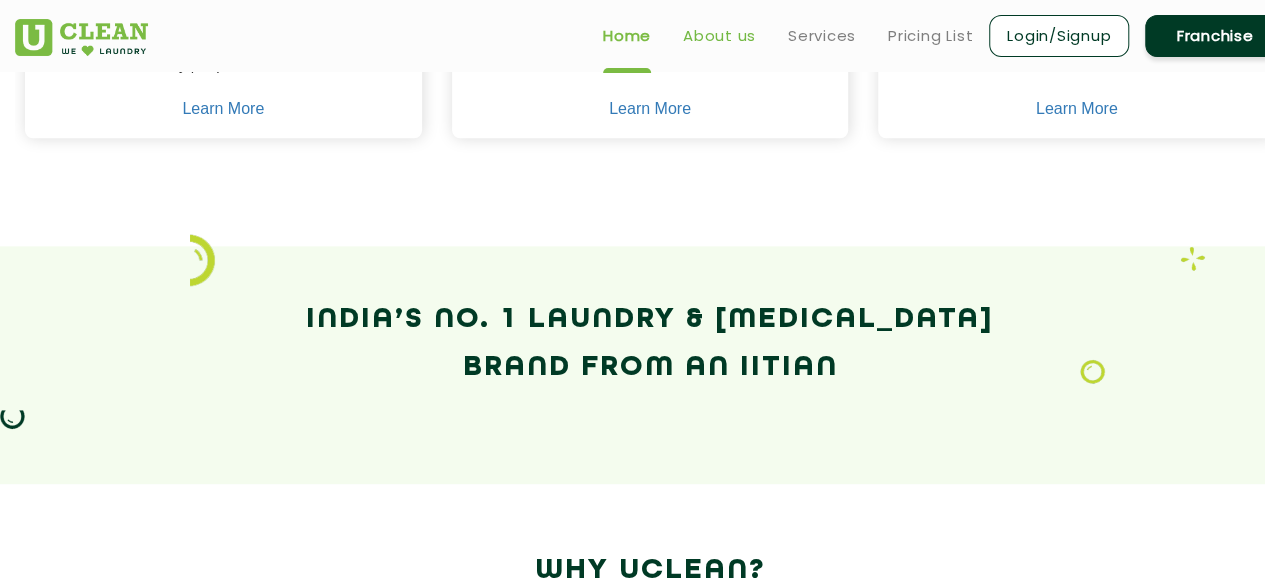 click on "About us" at bounding box center (719, 36) 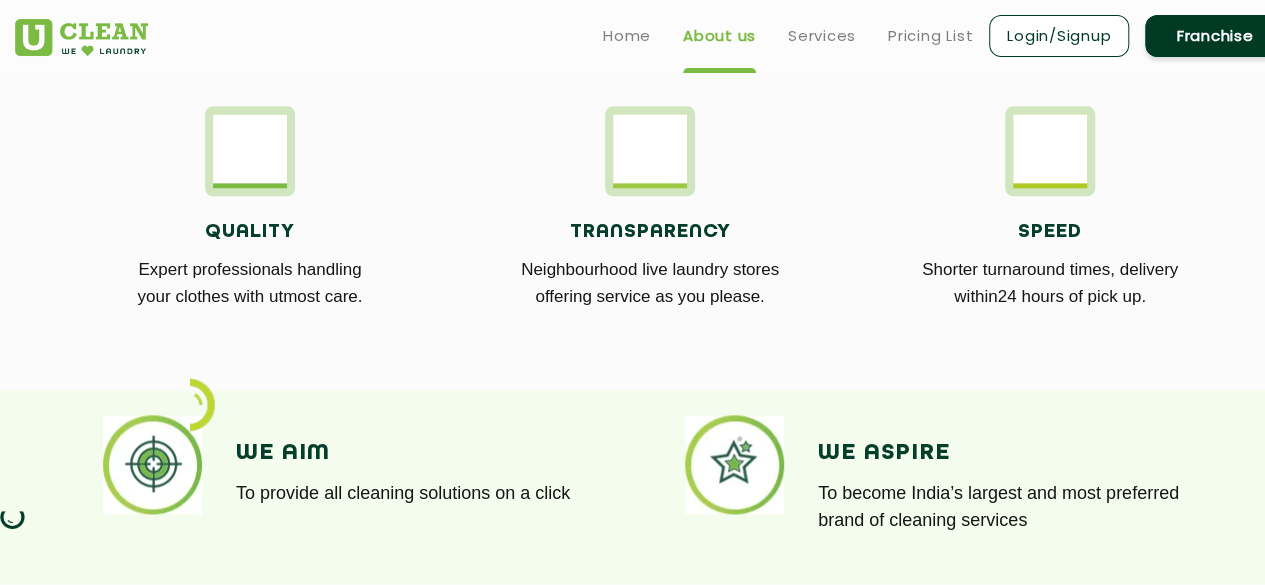 scroll, scrollTop: 142, scrollLeft: 0, axis: vertical 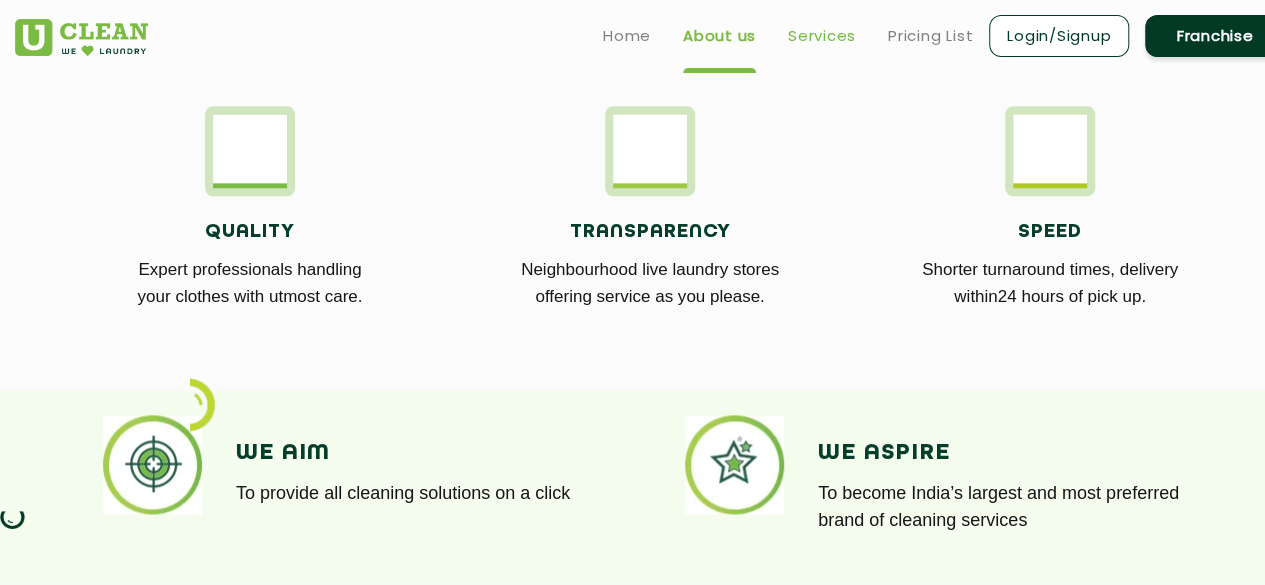 click on "Services" at bounding box center [822, 36] 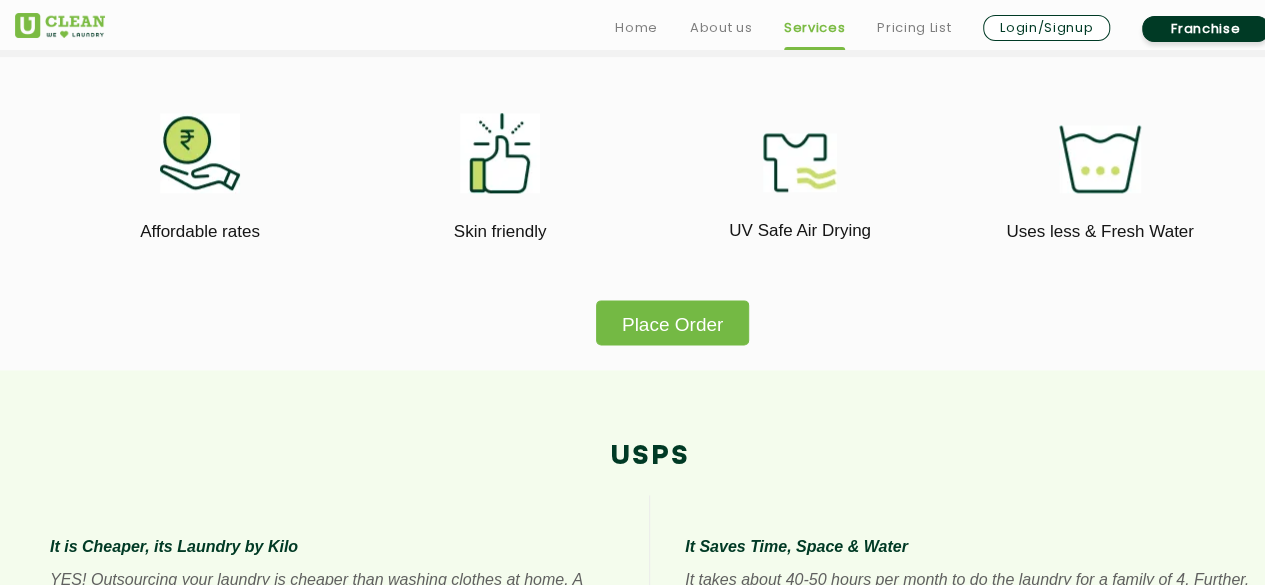 scroll, scrollTop: 400, scrollLeft: 0, axis: vertical 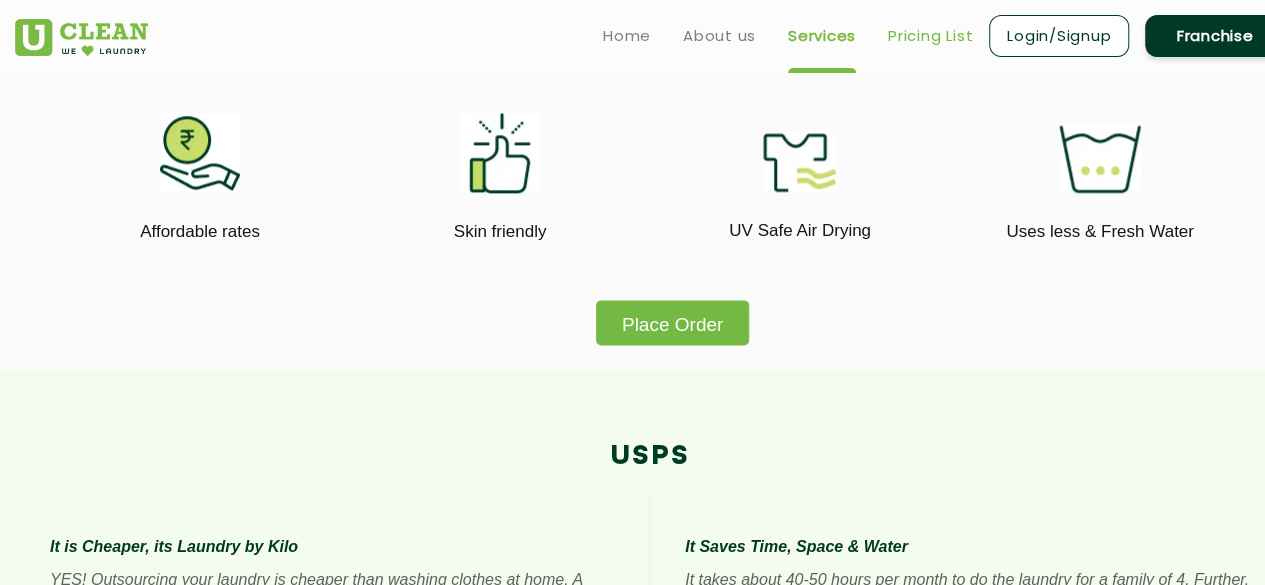 click on "Pricing List" at bounding box center [930, 36] 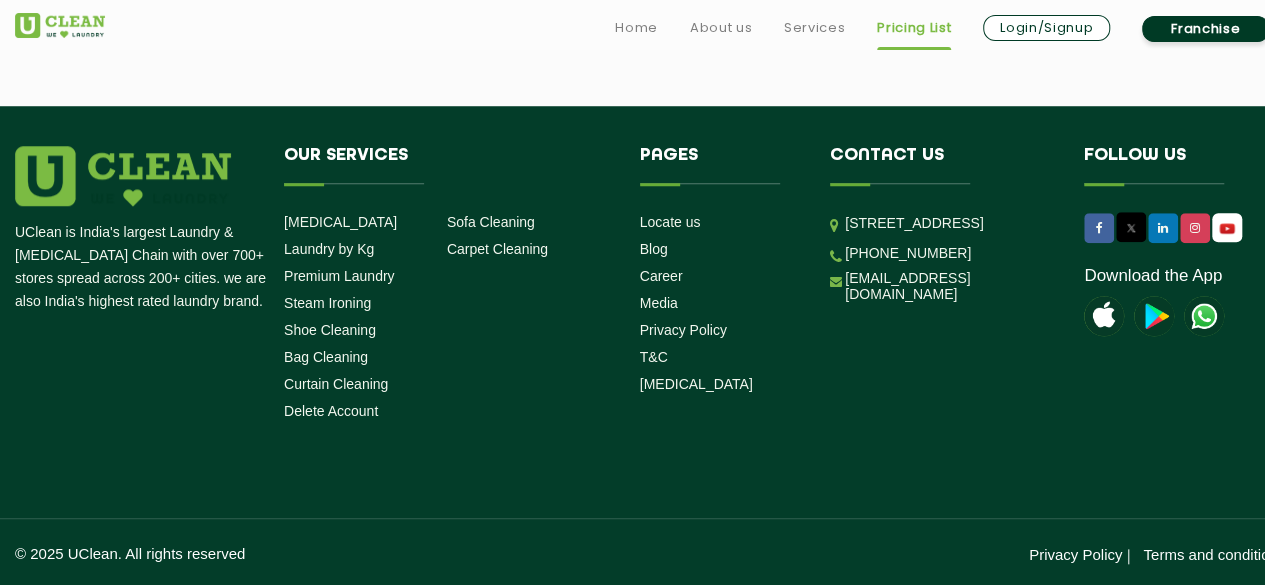 scroll, scrollTop: 200, scrollLeft: 0, axis: vertical 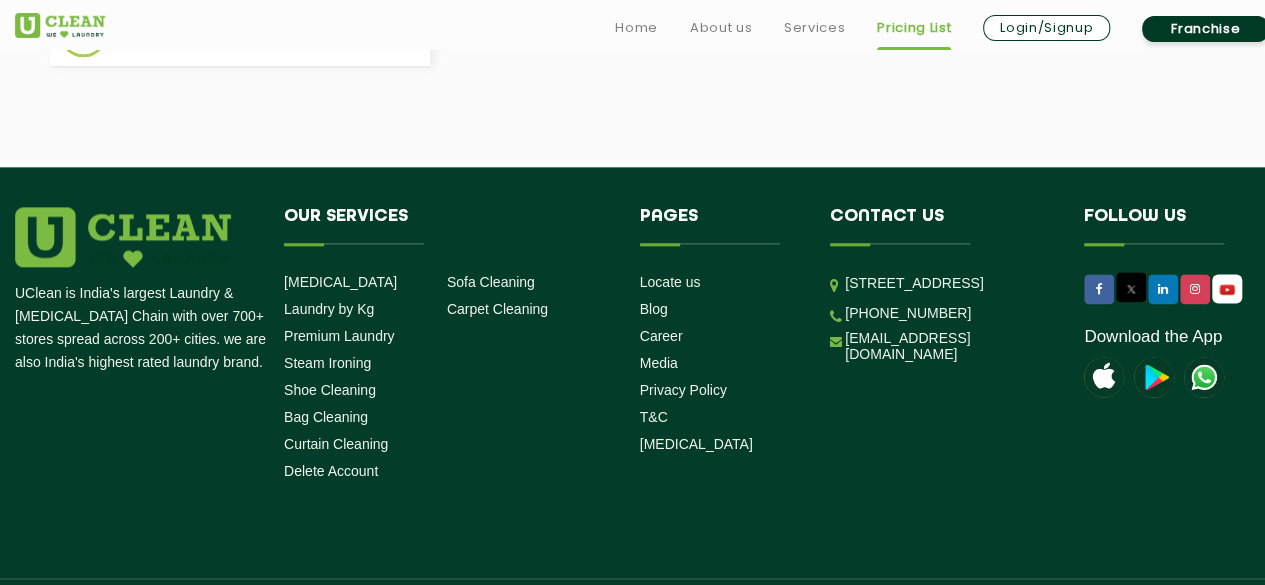 select on "0" 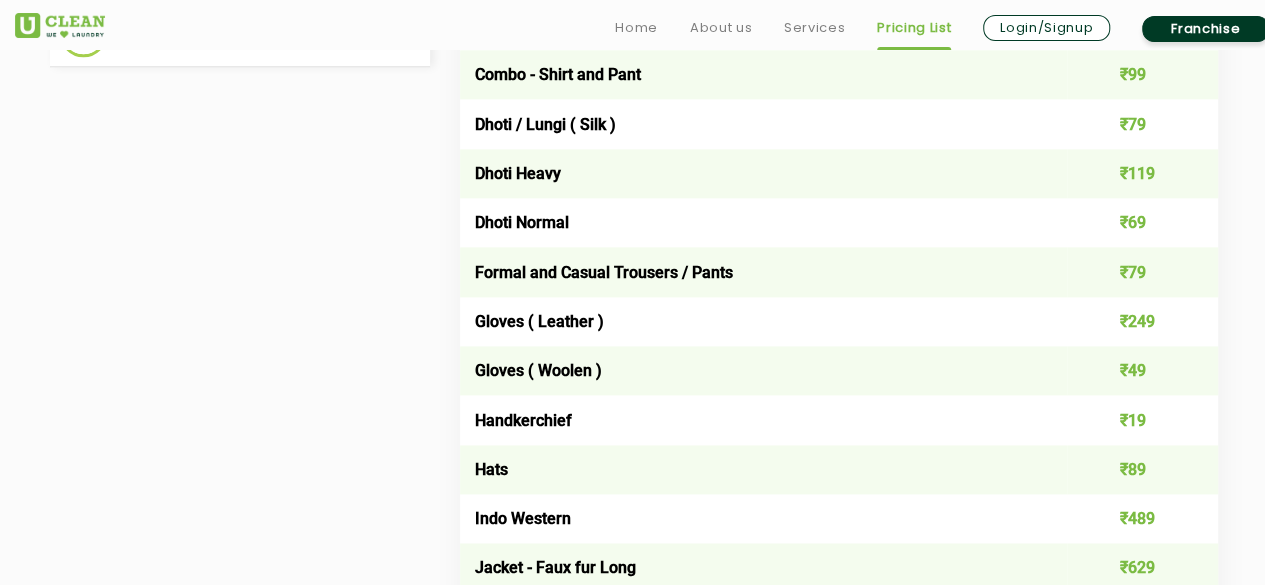 click on "Select city Aalo Agartala Agra Ahmedabad Akola Aligarh Alwar - UClean Select Amravati Aurangabad Ayodhya Bahadurgarh Bahraich Baleswar Baramulla Bareilly Barmer Barpeta Bathinda Belgaum Bengaluru Berhampur Bettiah Bhagalpur Bhilwara Bhiwadi Bhopal Bhubaneshwar Bidar Bikaner Bilaspur Bokaro Bongaigaon Chandigarh Chennai Chitrakoot Cochin Coimbatore Cooch Behar Coonoor Daman Danapur Darrang Daudnagar Dehradun Delhi Deoghar Dhanbad Dharwad Dhule Dibrugarh Digboi Dimapur Dindigul Duliajan Ellenabad Erode Faridabad Gandhidham Gandhinagar Garia Ghaziabad Goa Gohana Gonda Gorakhpur Gurugram Guwahati Gwalior Haldwani Hamirpur Hanumangarh Haridwar Hingoli Hojai Howrah Hubli Hyderabad Imphal Indore Itanagar Jagdalpur Jagraon Jaipur Jaipur - Select Jammu Jamshedpur Jehanabad Jhansi Jodhpur Jorhat Kaithal Kakinada Kanpur Kargil Karimganj Kathmandu Kharupetia Khopoli Kochi Kohima Kokapet Kokrajhar Kolhapur Kolkata Kota Kotdwar Krishnanagar Kundli Kurnool Latur Leh Longding Lower Subansiri Lucknow Ludhiana Madurai Manali" at bounding box center [426, -512] 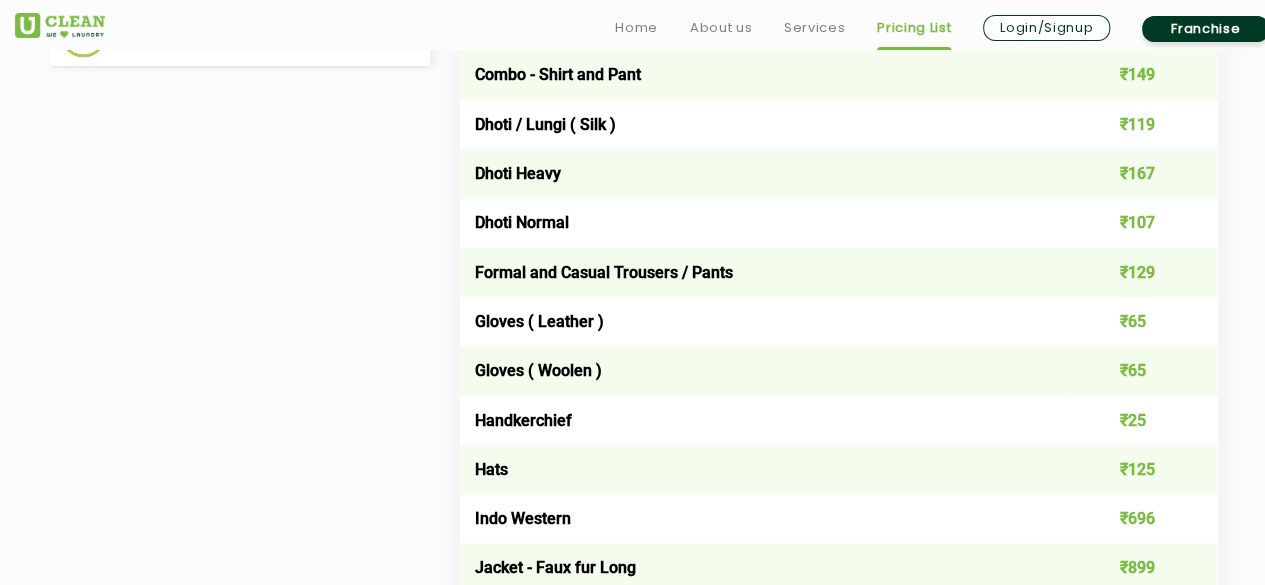 click on "Select Store UClean Sector 122 Noida UClean Pari Chowk UClean Techzone Greater Noida UClean Gaur City Greater Noida UClean Sec 41 Noida UClean Greater noida west UClean ATS Paradiso" at bounding box center (870, -512) 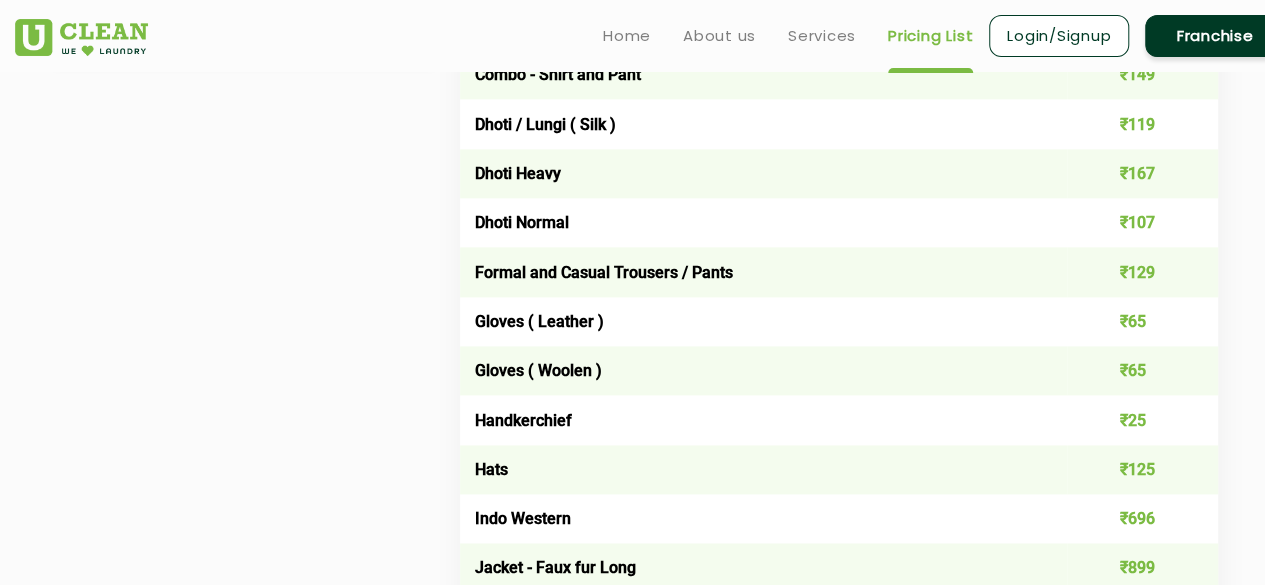 scroll, scrollTop: 600, scrollLeft: 0, axis: vertical 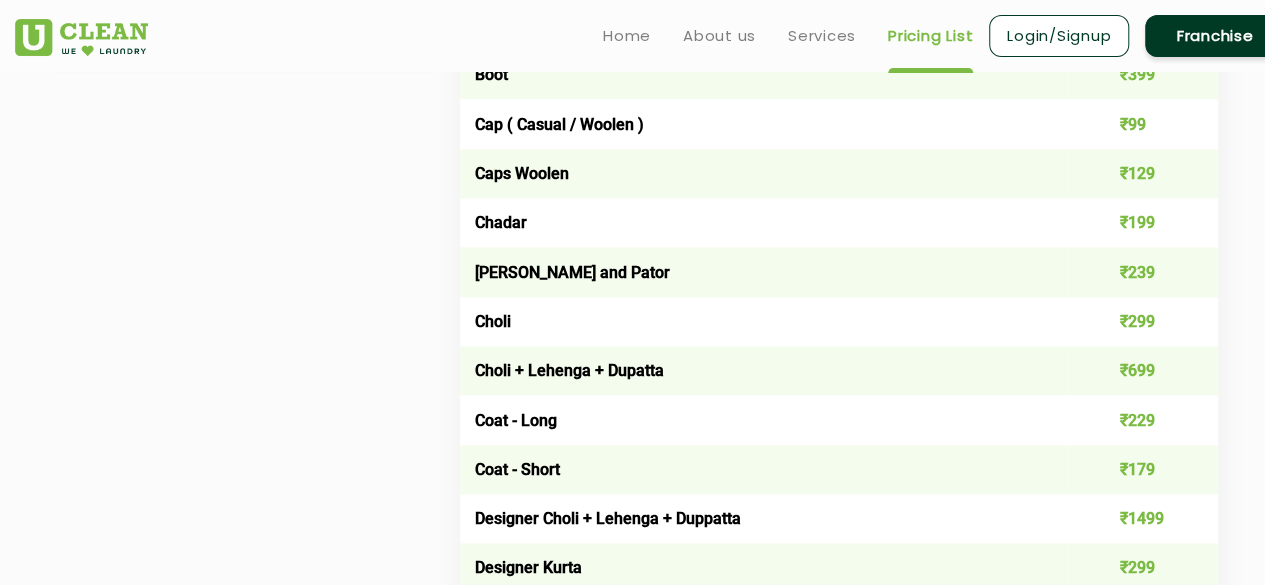 click on "Mens" at bounding box center (542, -298) 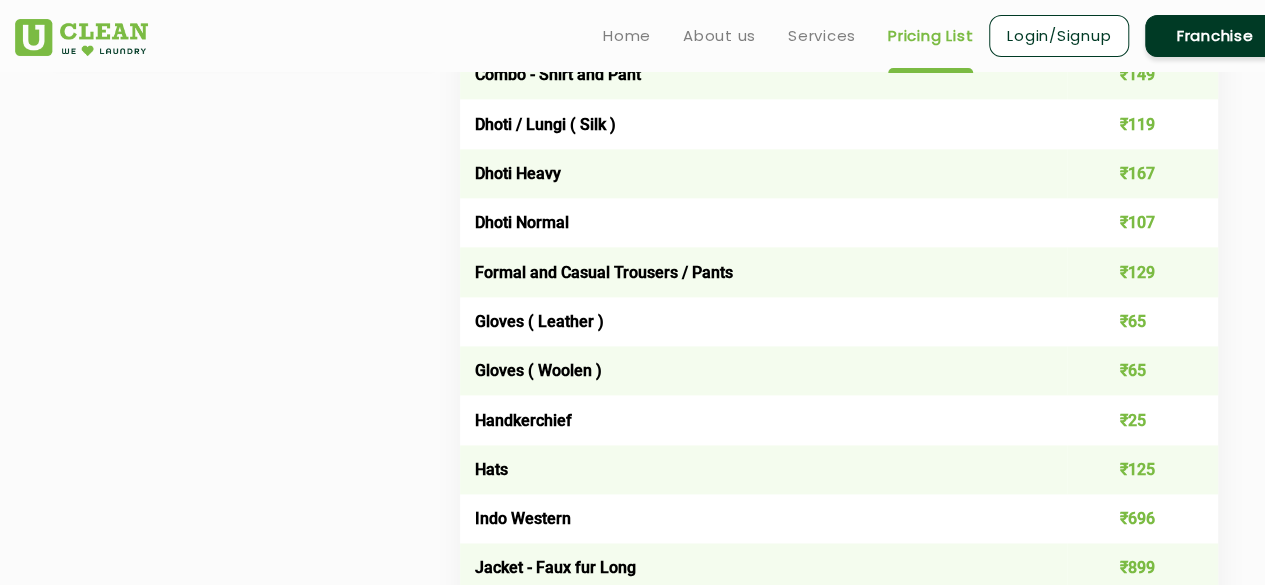 click at bounding box center (500, -297) 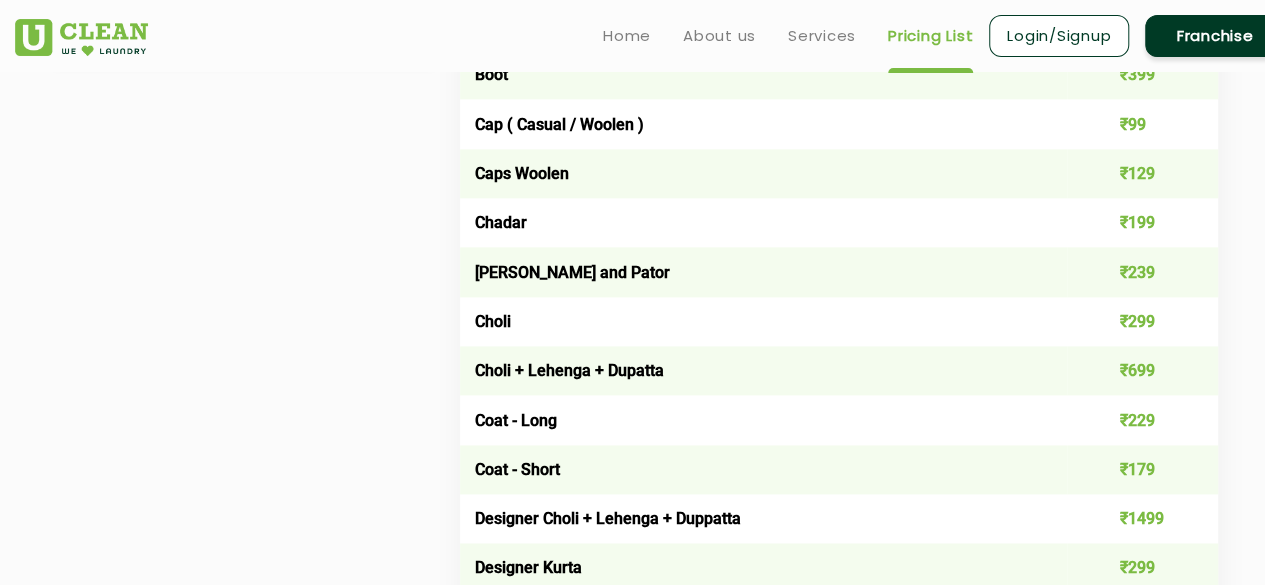click at bounding box center [500, -297] 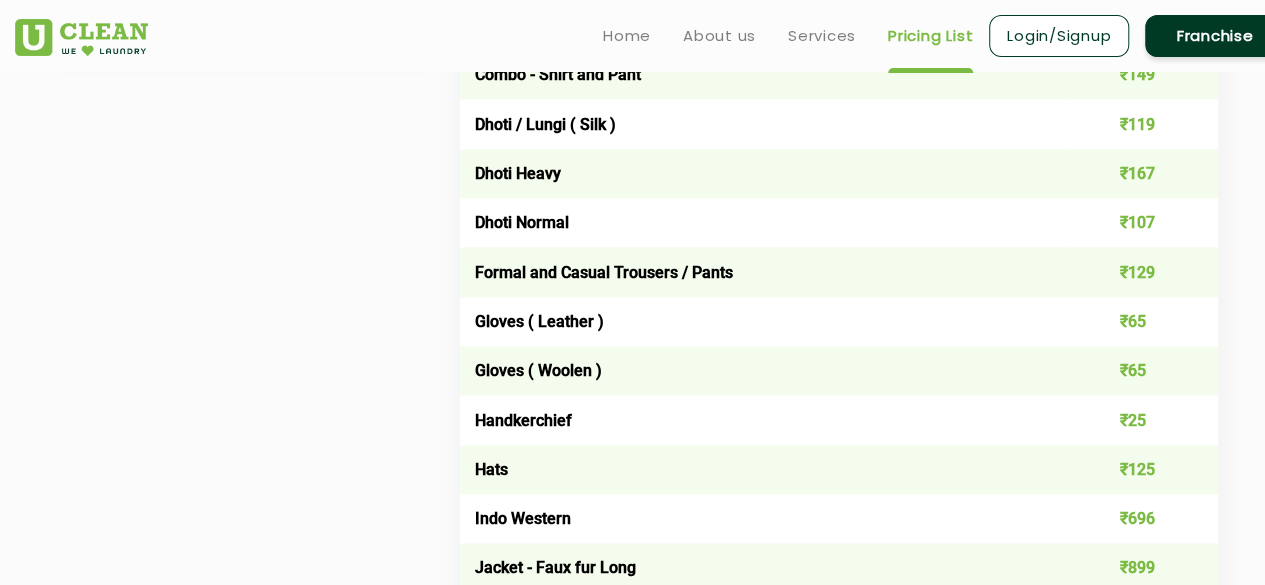click on "Womens" at bounding box center [542, -298] 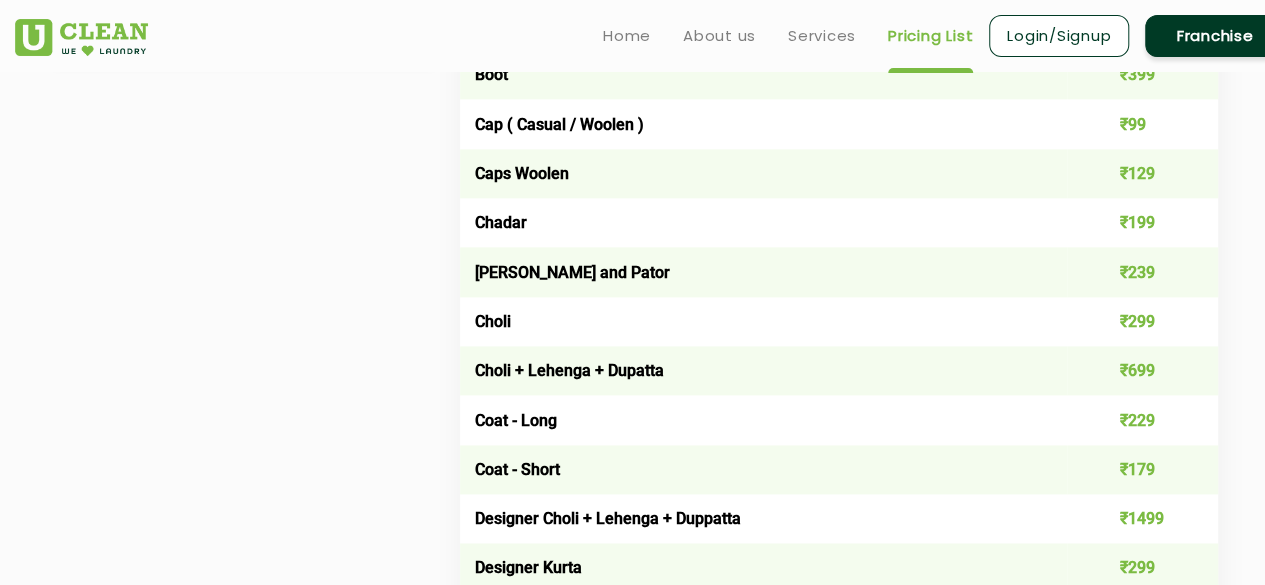 click at bounding box center (500, -297) 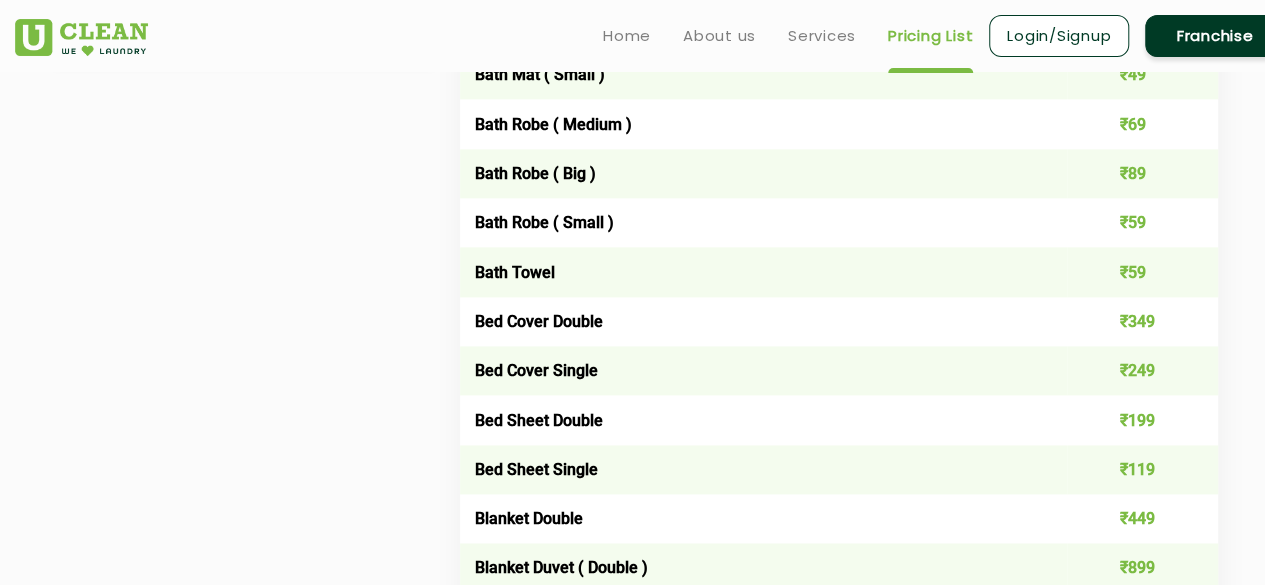 click at bounding box center (500, -297) 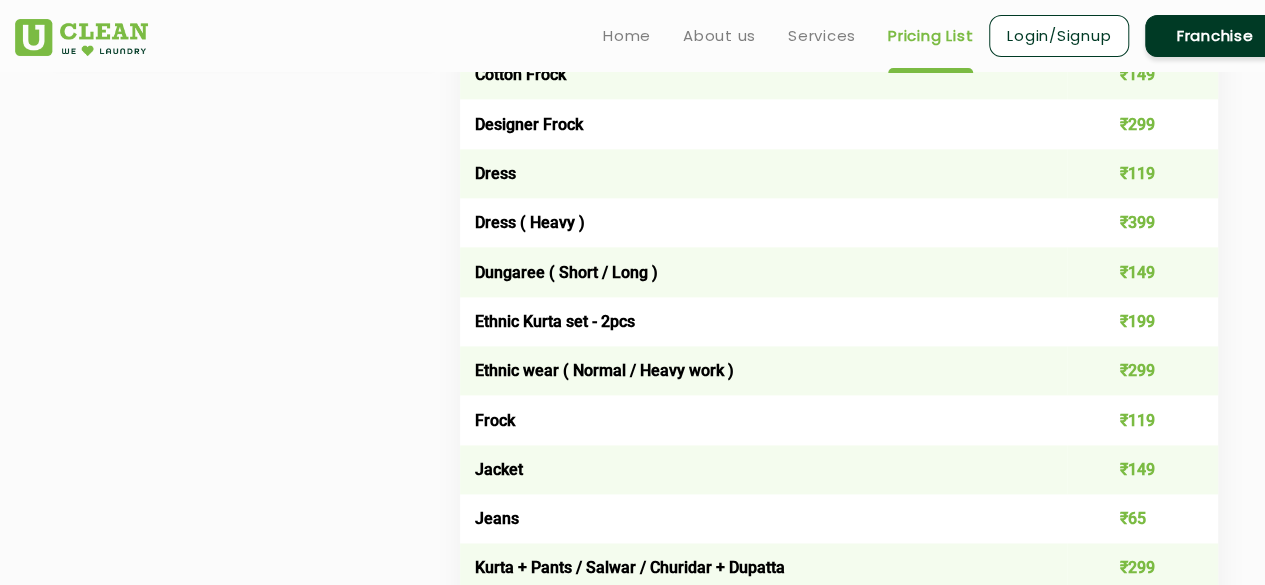 click on "Luxury" at bounding box center (529, -297) 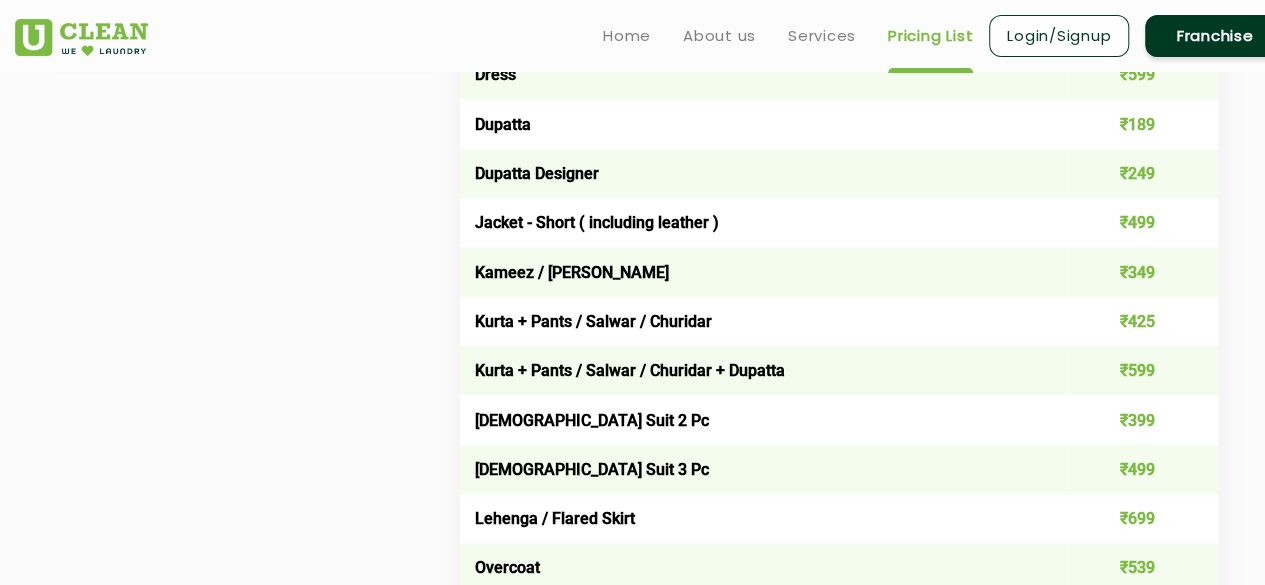scroll, scrollTop: 400, scrollLeft: 0, axis: vertical 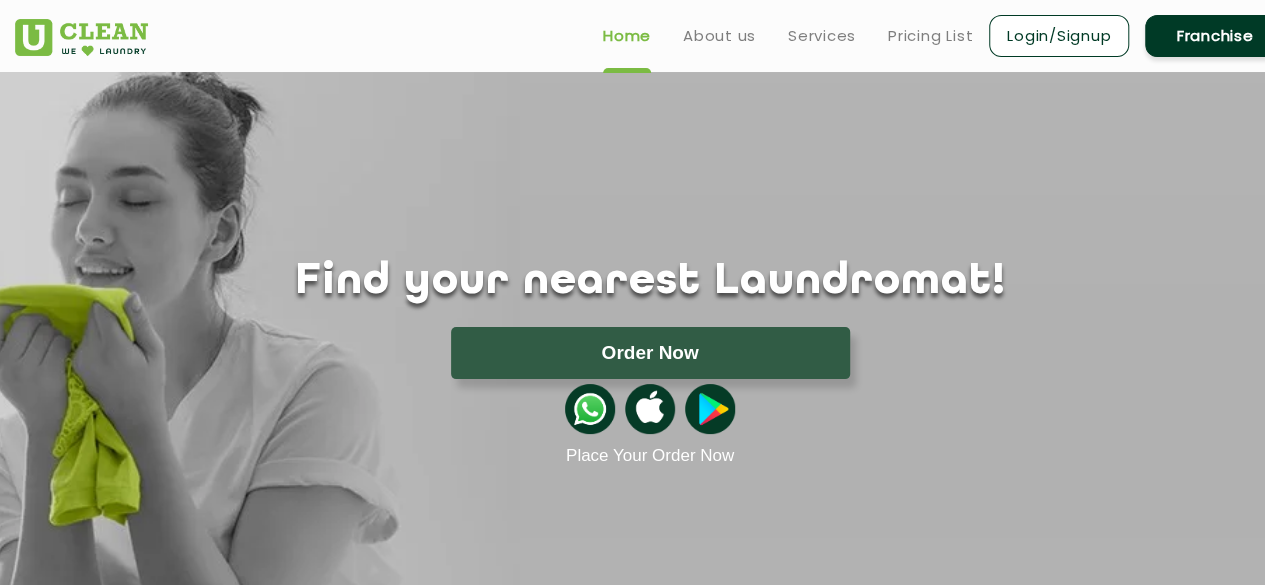 click on "Franchise" at bounding box center (1215, 36) 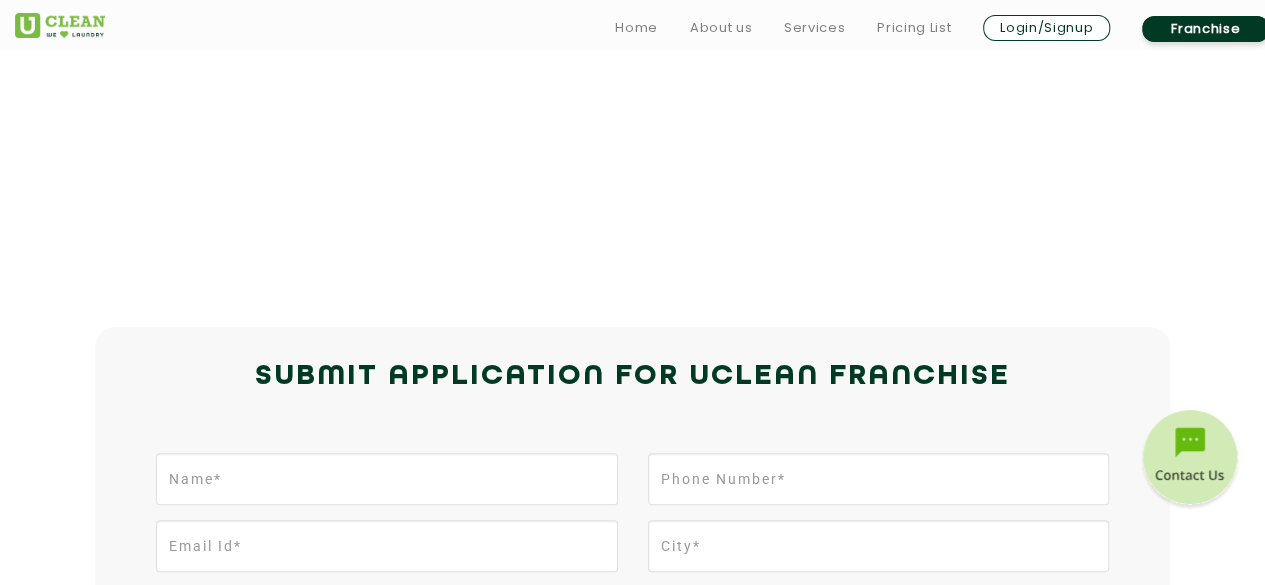 scroll, scrollTop: 300, scrollLeft: 0, axis: vertical 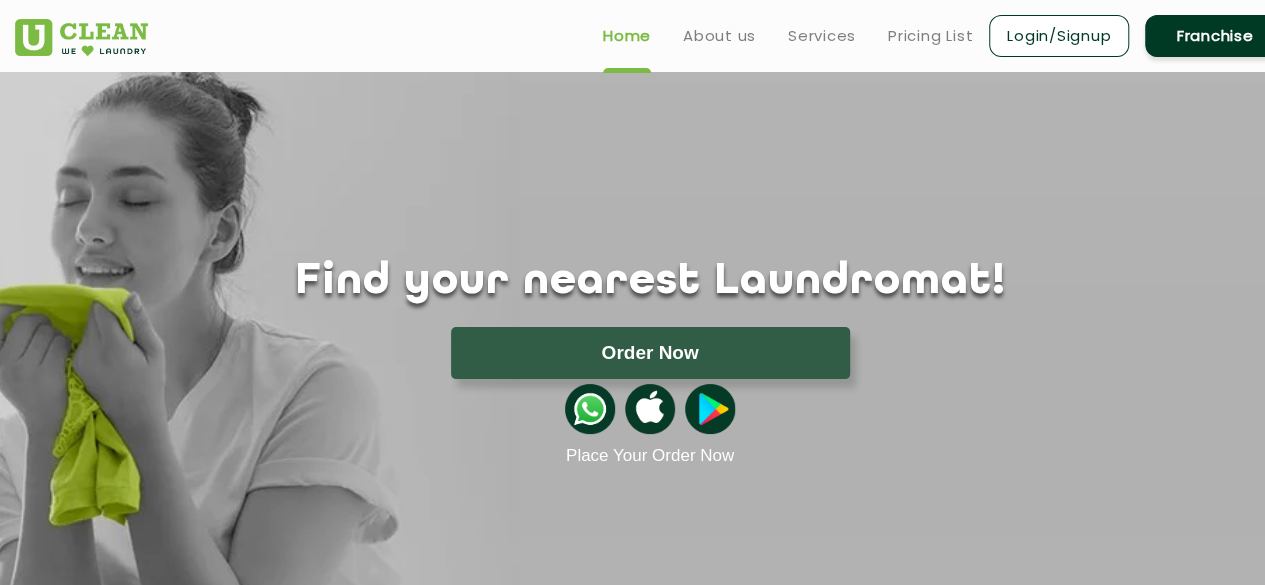 click on "Login/Signup" at bounding box center [1059, 36] 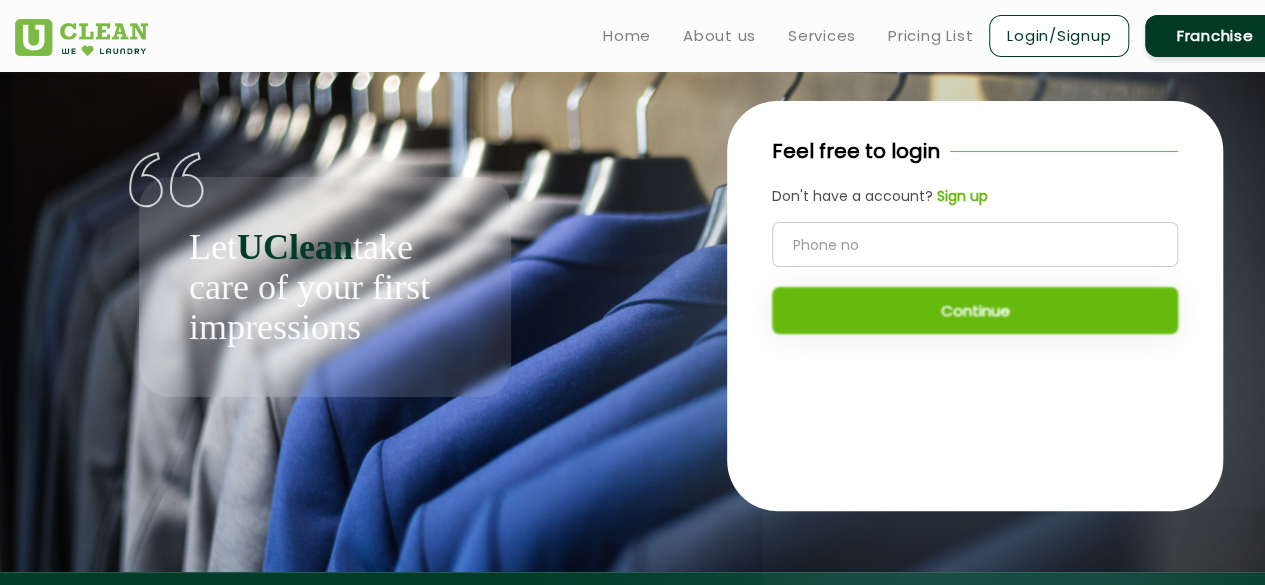 click on "Feel free to login Don't have a account?   Sign up Continue" 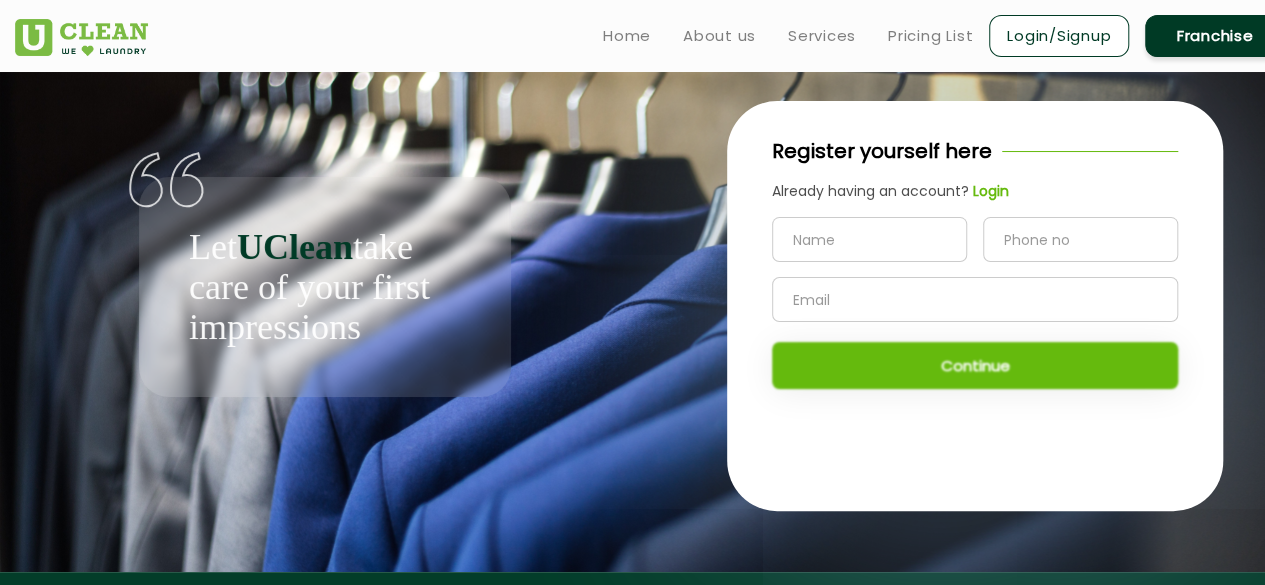 click 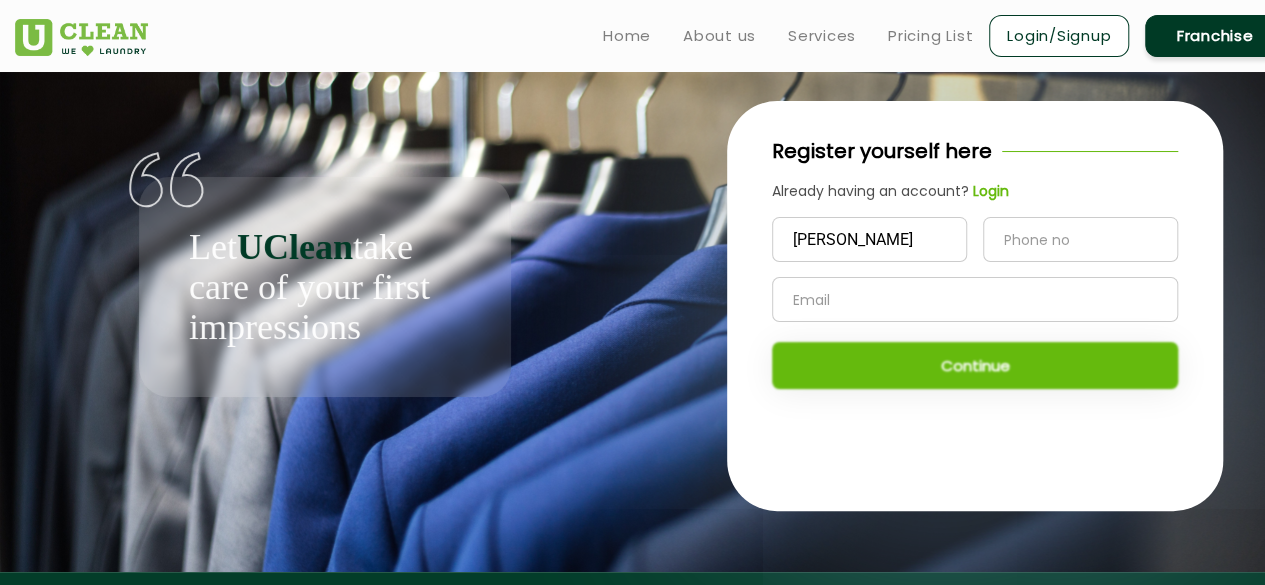 type on "9990716368" 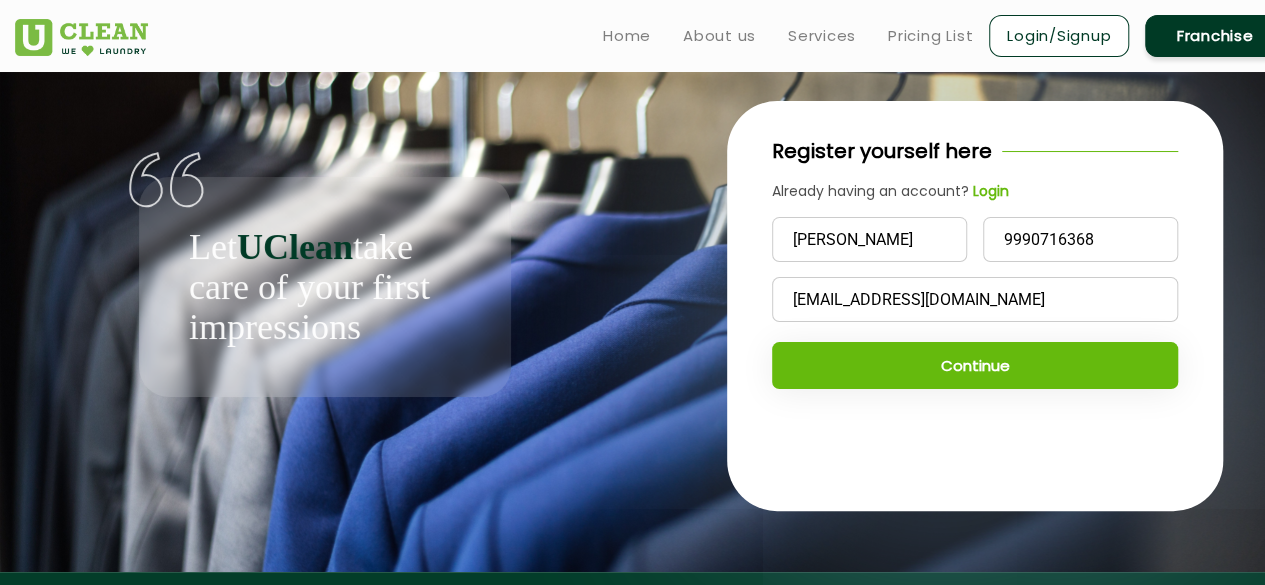 drag, startPoint x: 863, startPoint y: 298, endPoint x: 778, endPoint y: 307, distance: 85.47514 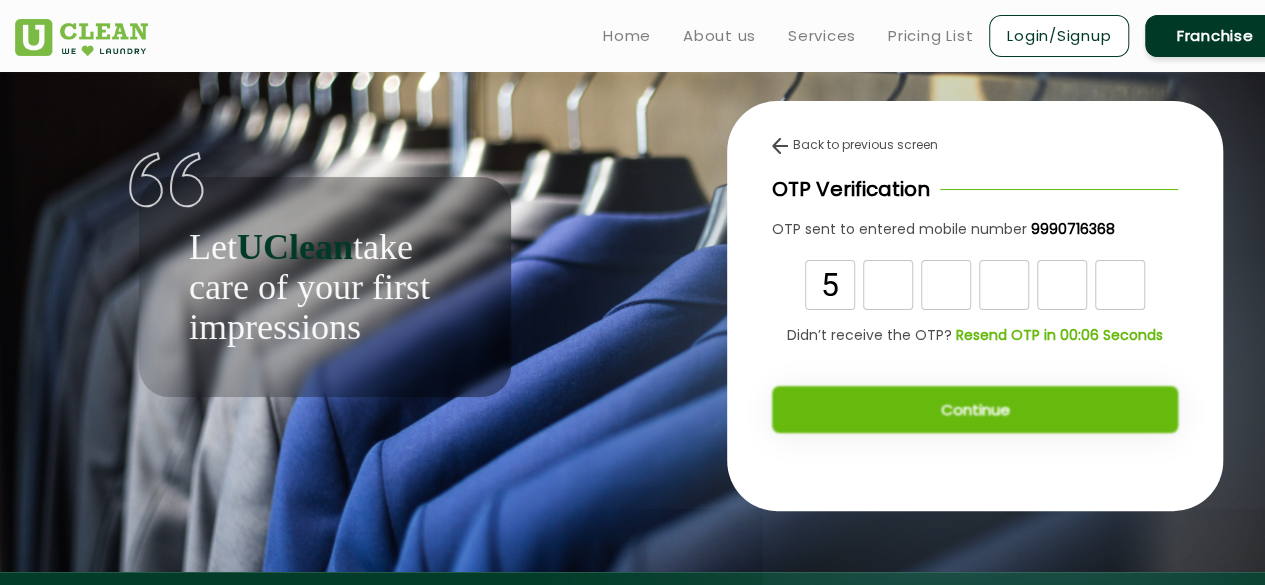type on "5" 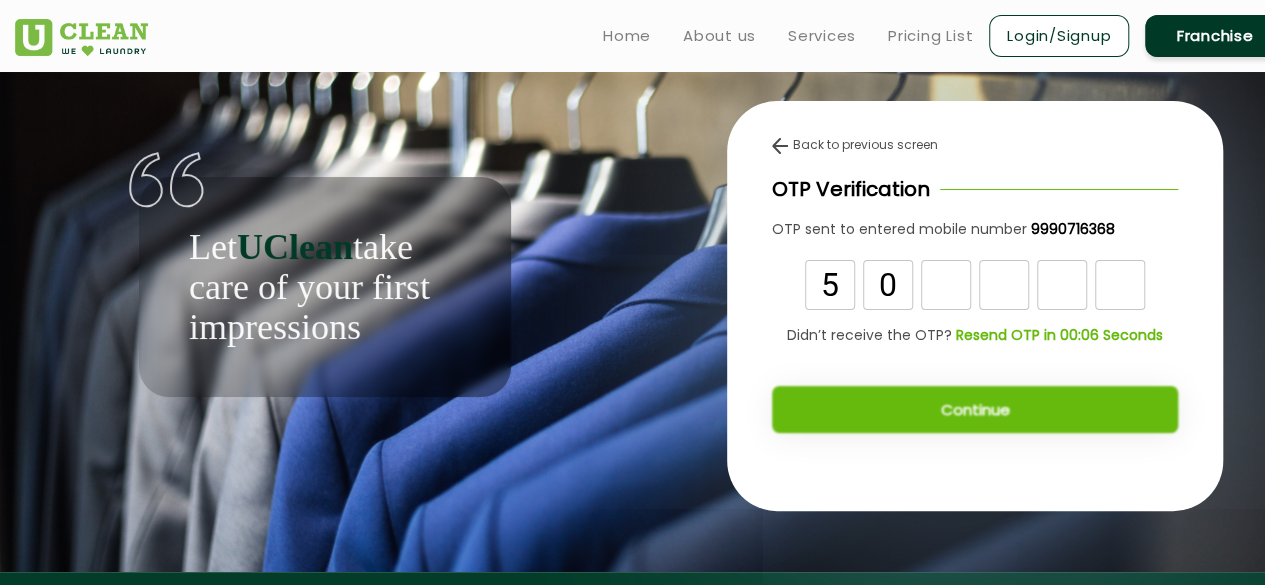 type on "0" 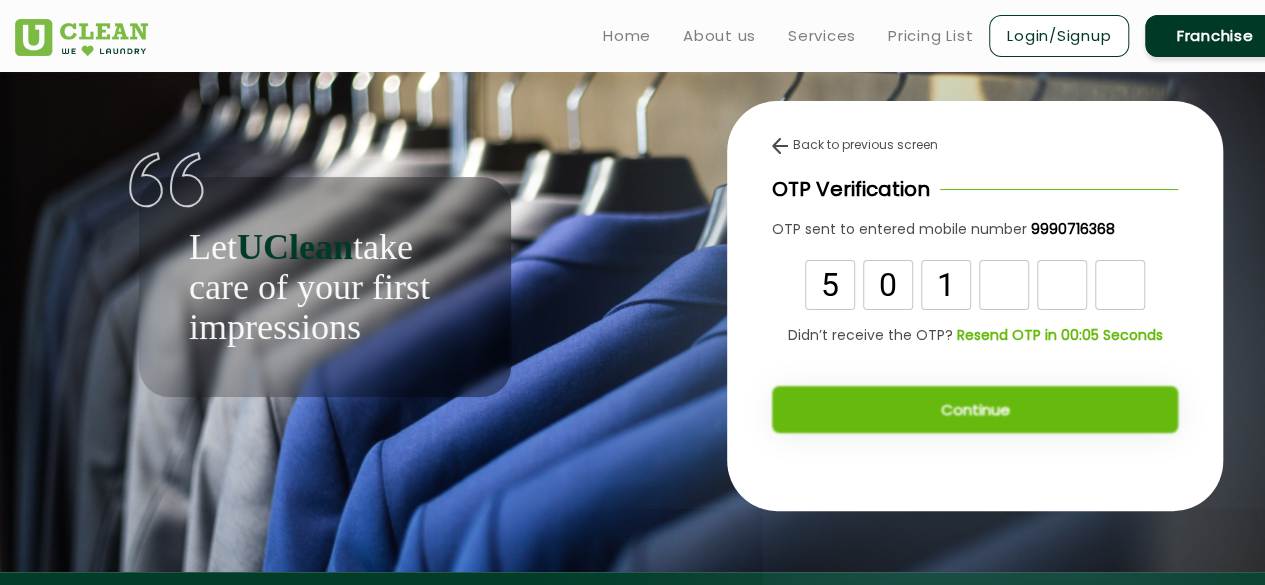 type on "1" 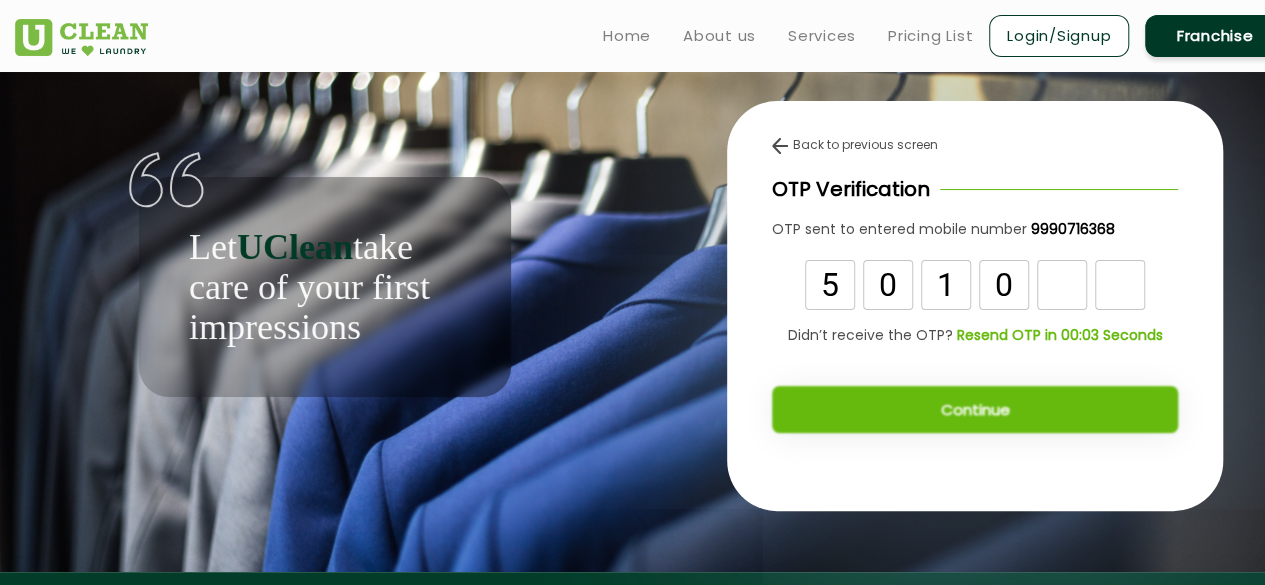 type on "0" 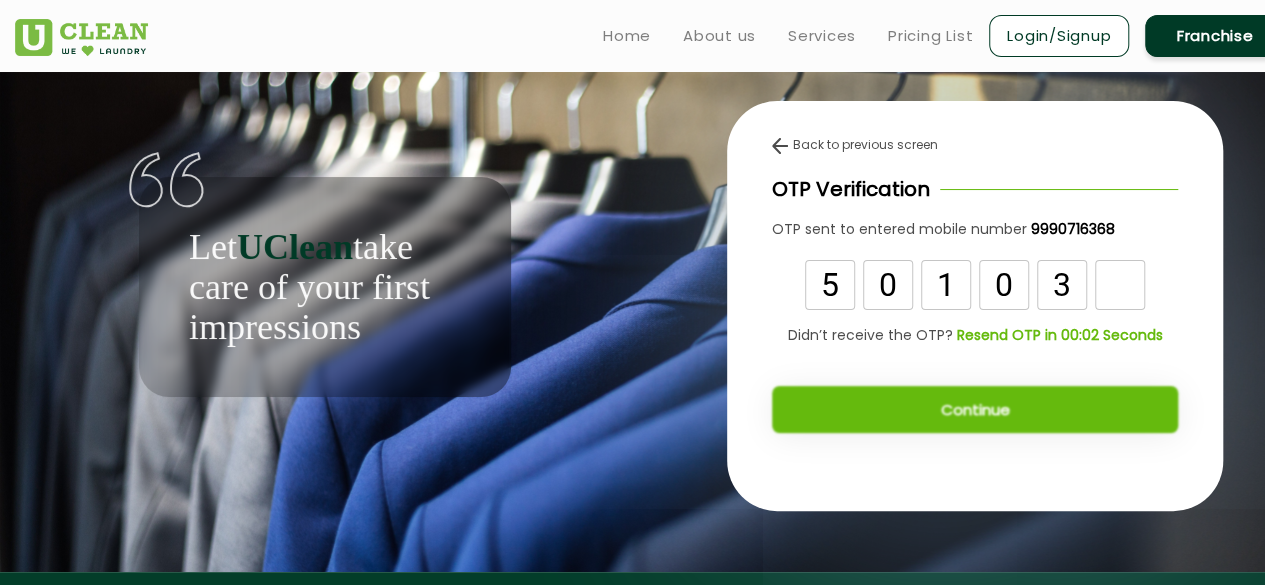 type on "3" 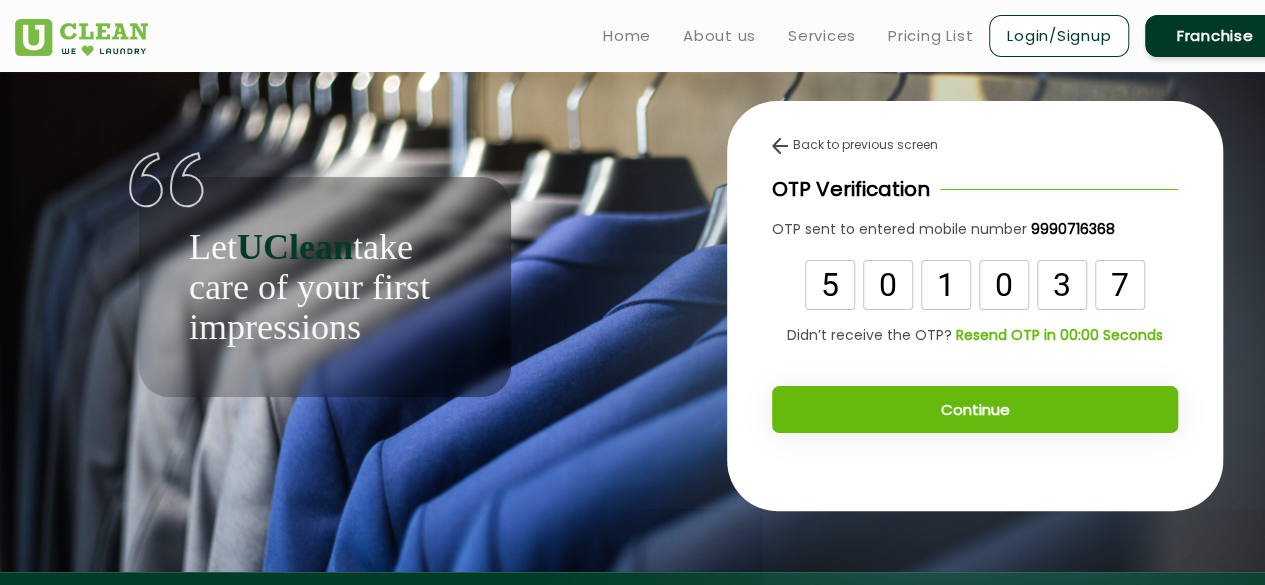type on "7" 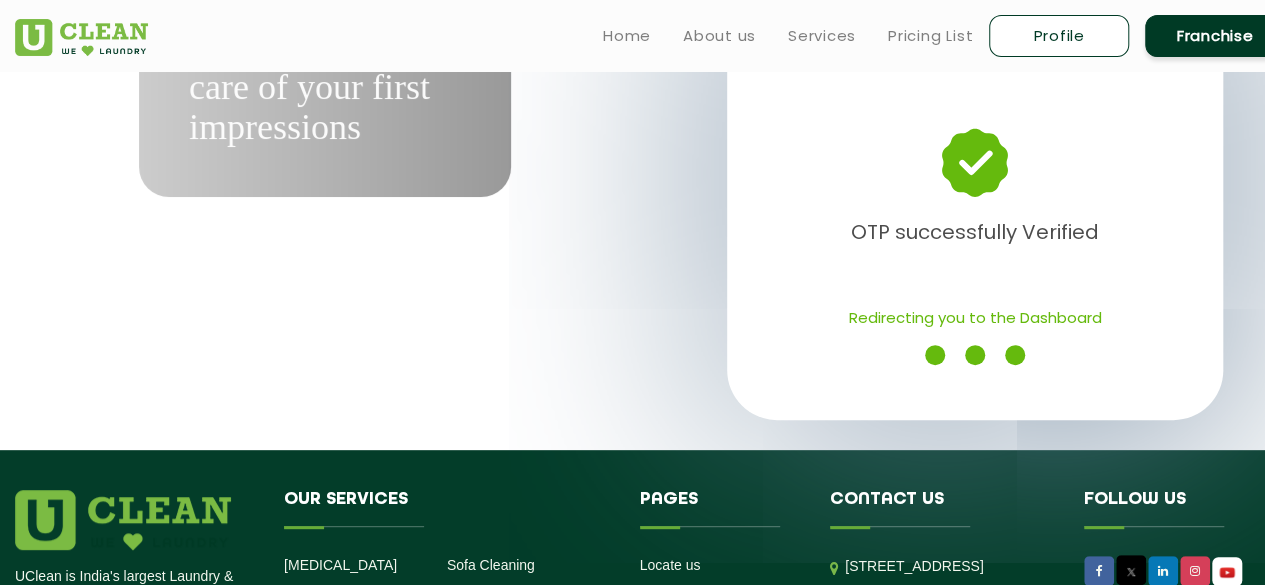 scroll, scrollTop: 100, scrollLeft: 0, axis: vertical 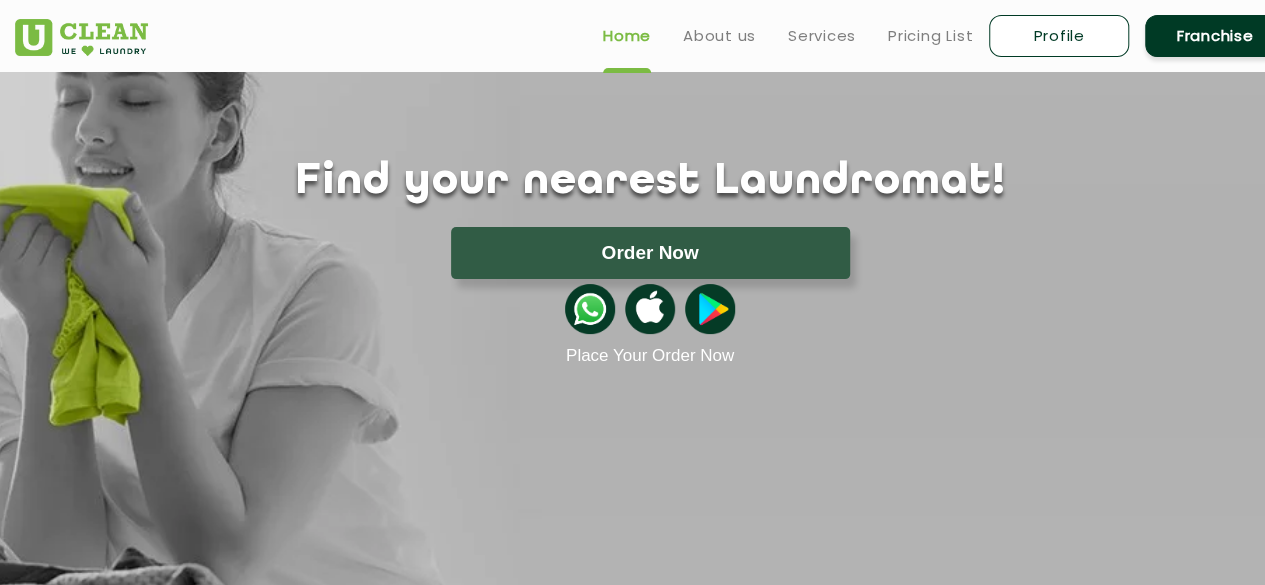 click on "Profile" at bounding box center [1059, 36] 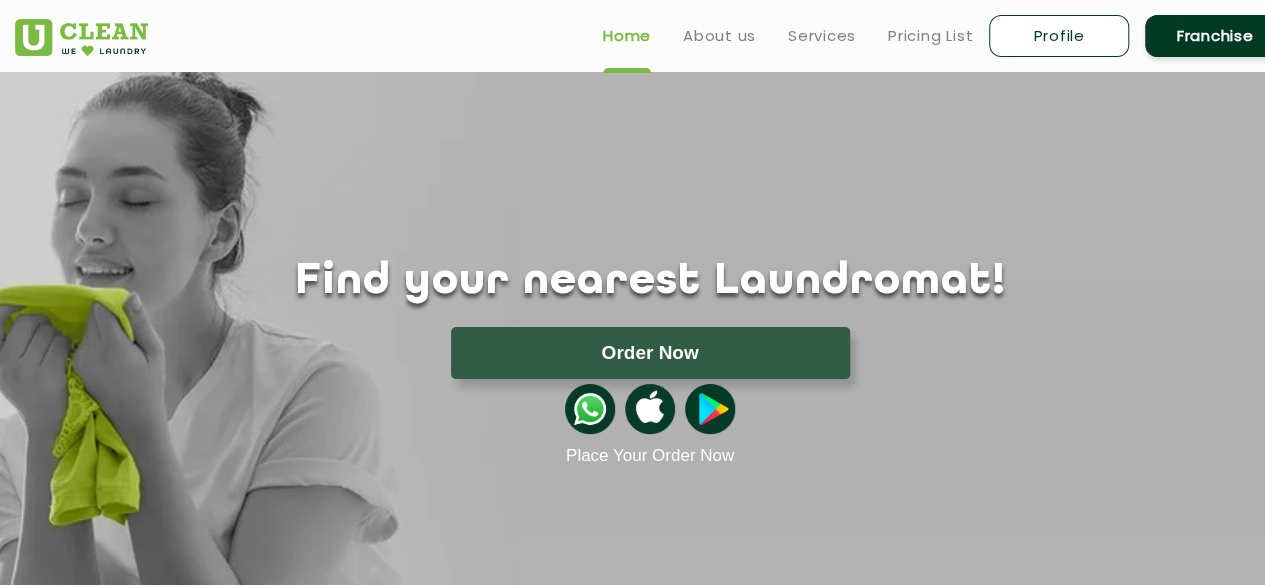 select 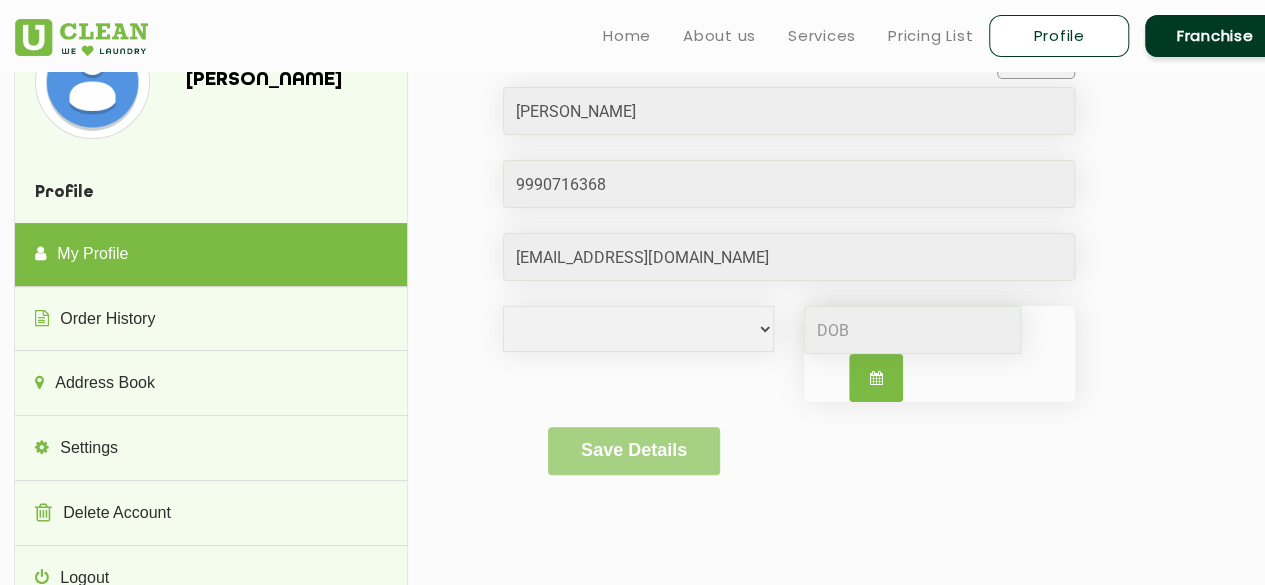 scroll, scrollTop: 0, scrollLeft: 0, axis: both 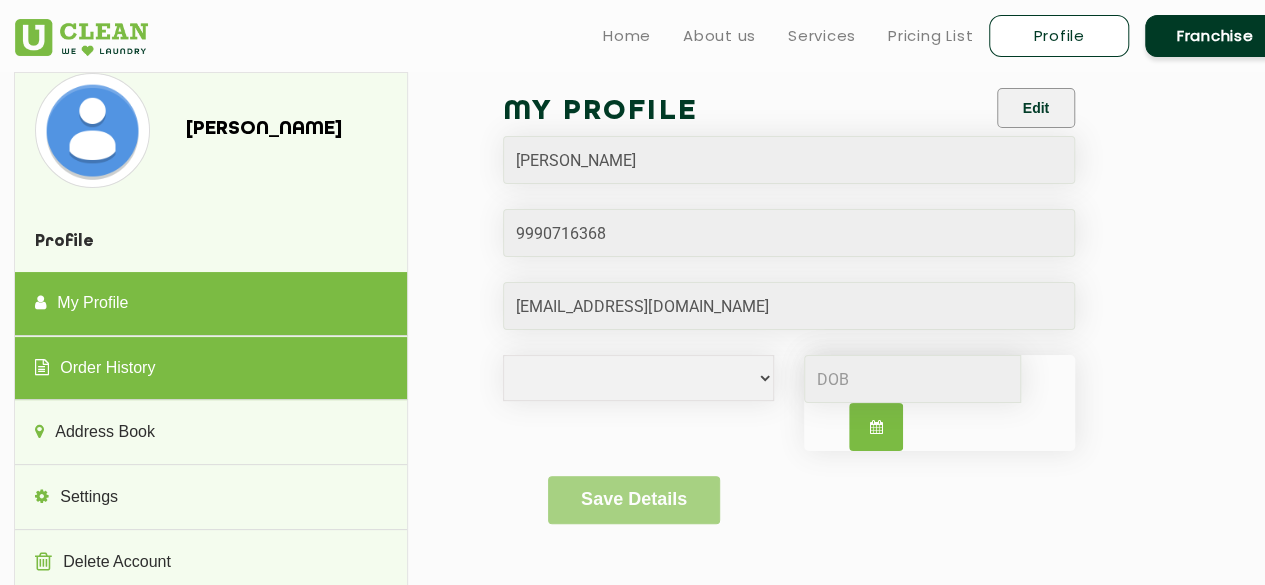click on "Order History" at bounding box center (210, 369) 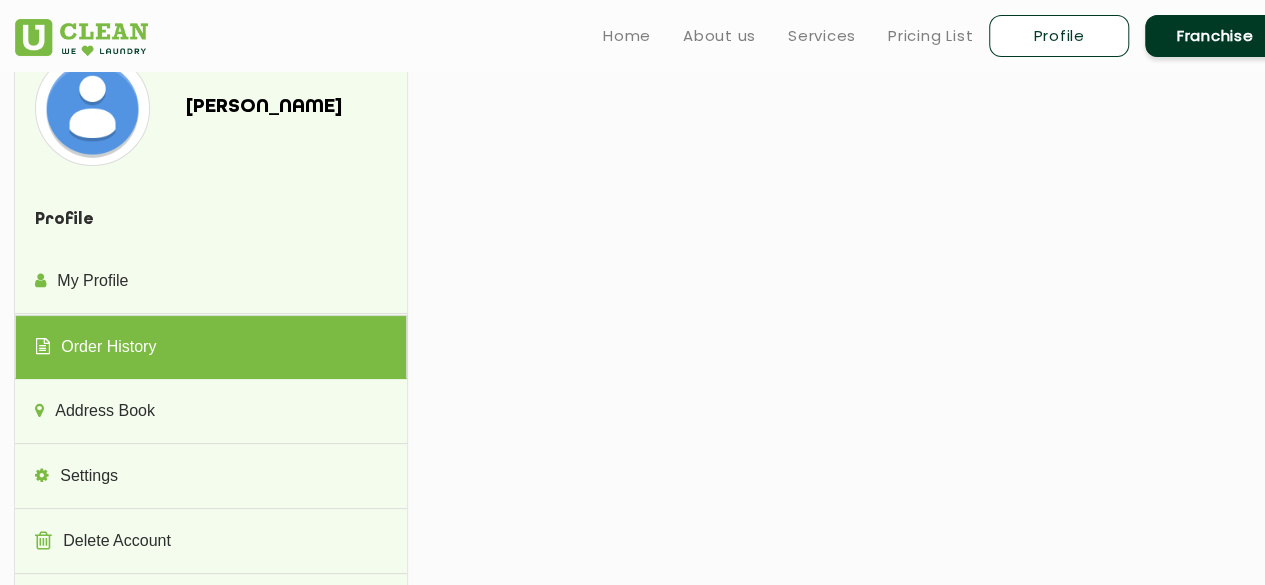 scroll, scrollTop: 0, scrollLeft: 0, axis: both 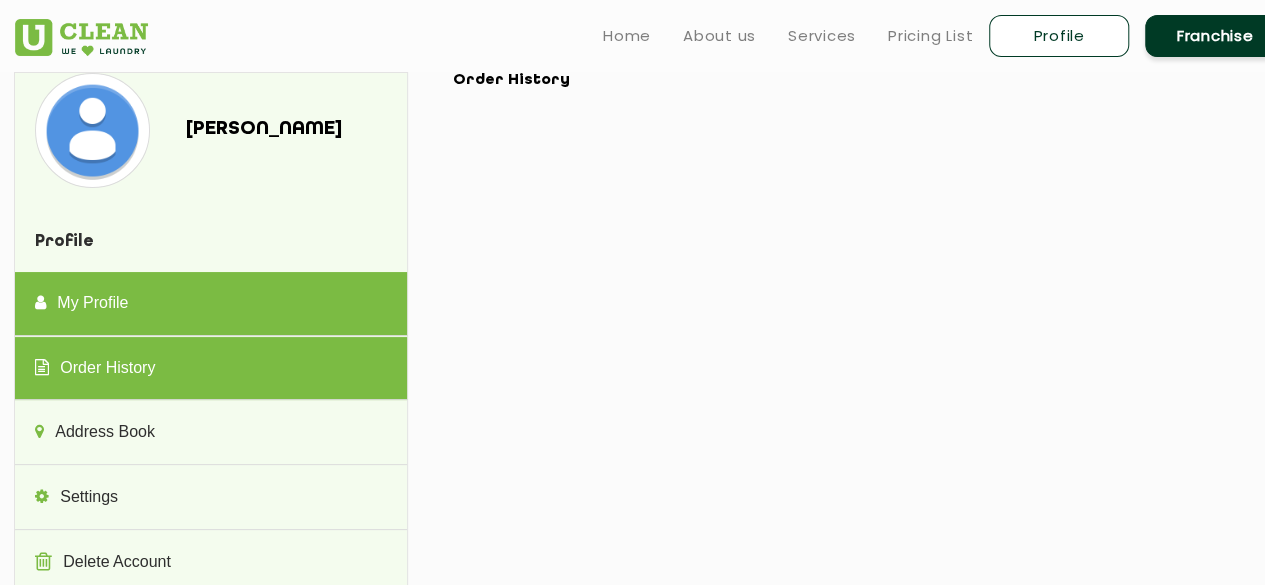 click on "My Profile" at bounding box center (210, 304) 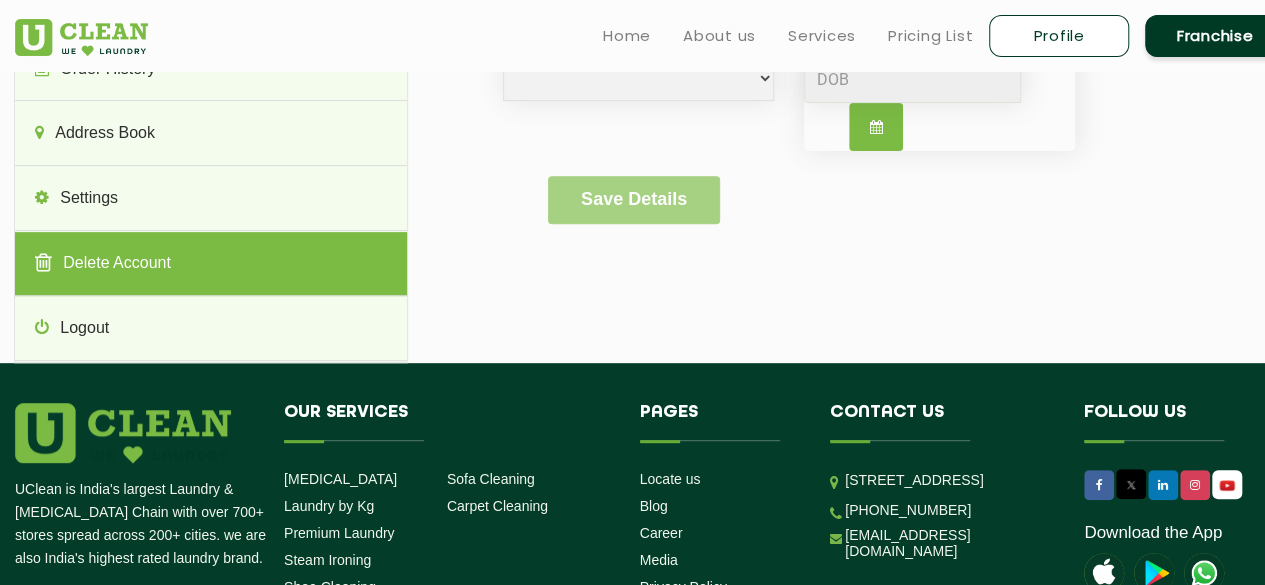 scroll, scrollTop: 200, scrollLeft: 0, axis: vertical 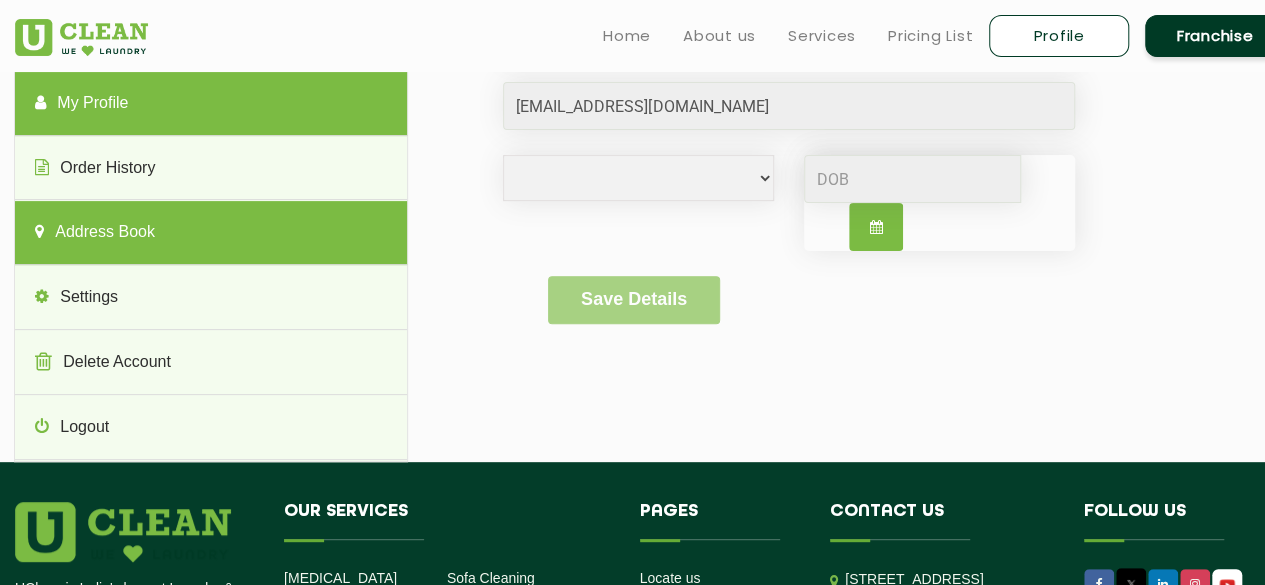 click on "Address Book" at bounding box center [210, 233] 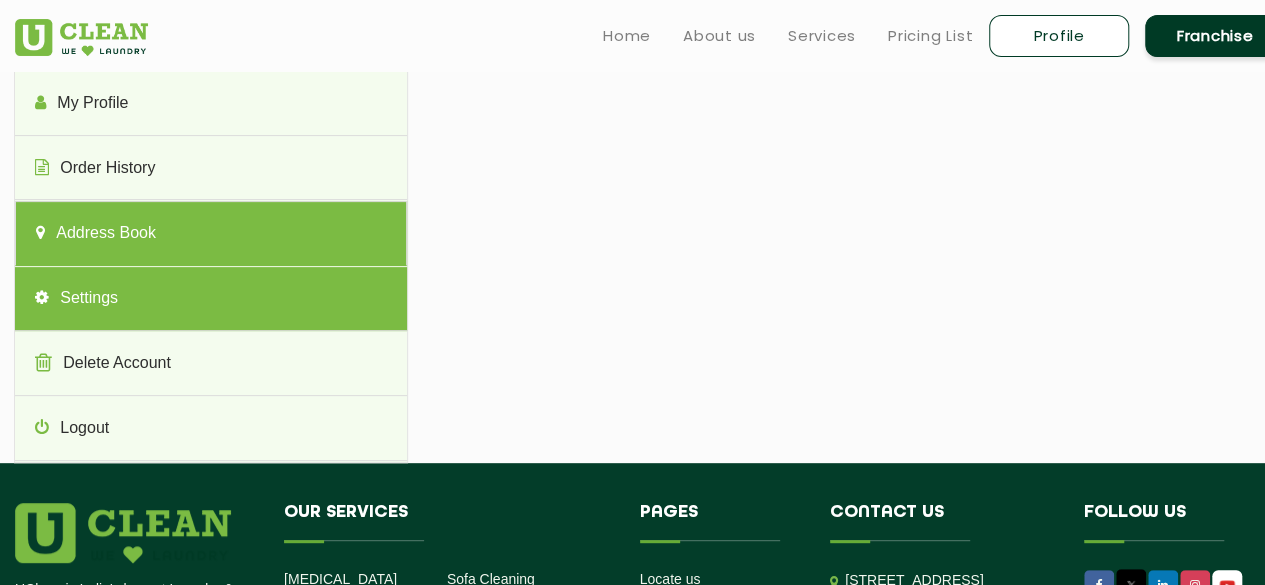 scroll, scrollTop: 100, scrollLeft: 0, axis: vertical 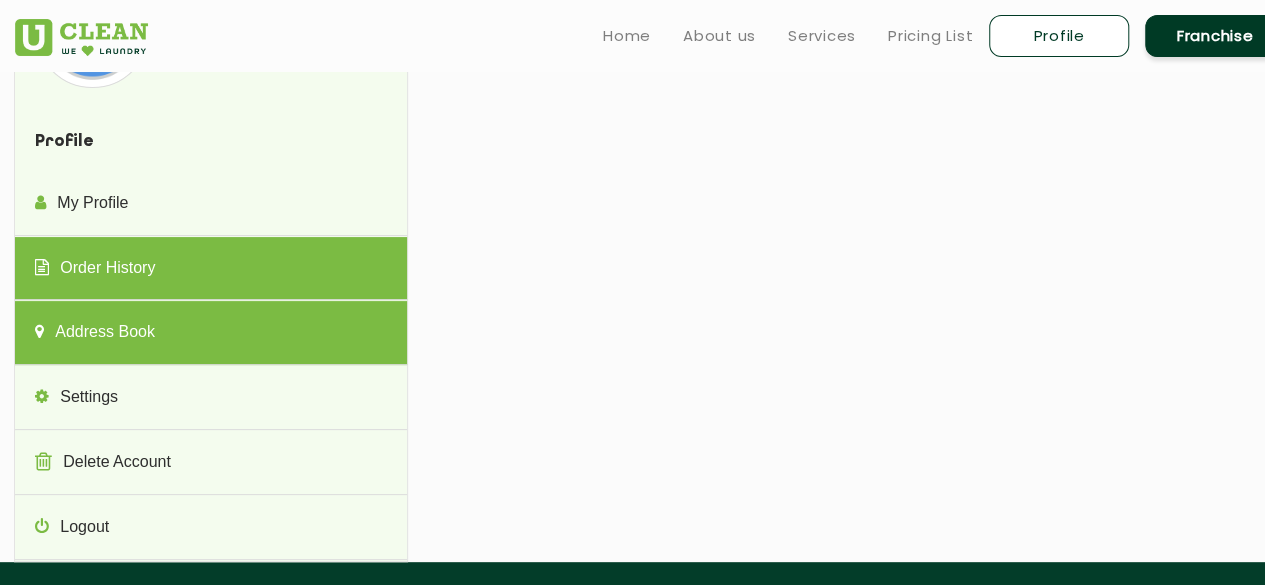 click on "Order History" at bounding box center [210, 269] 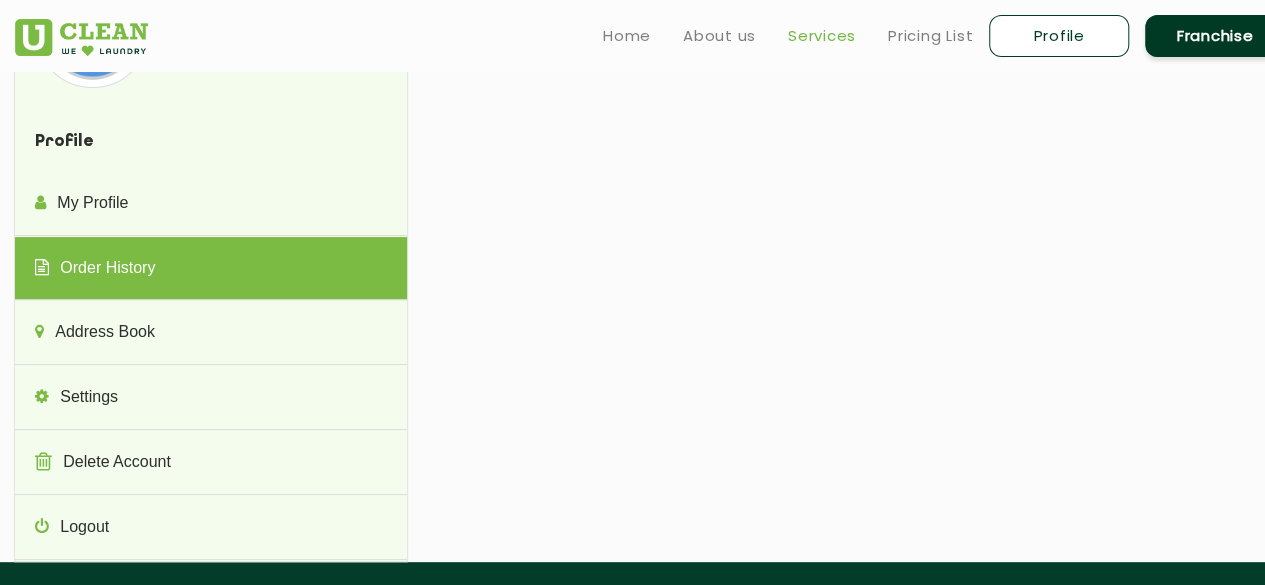 click on "Services" at bounding box center [822, 36] 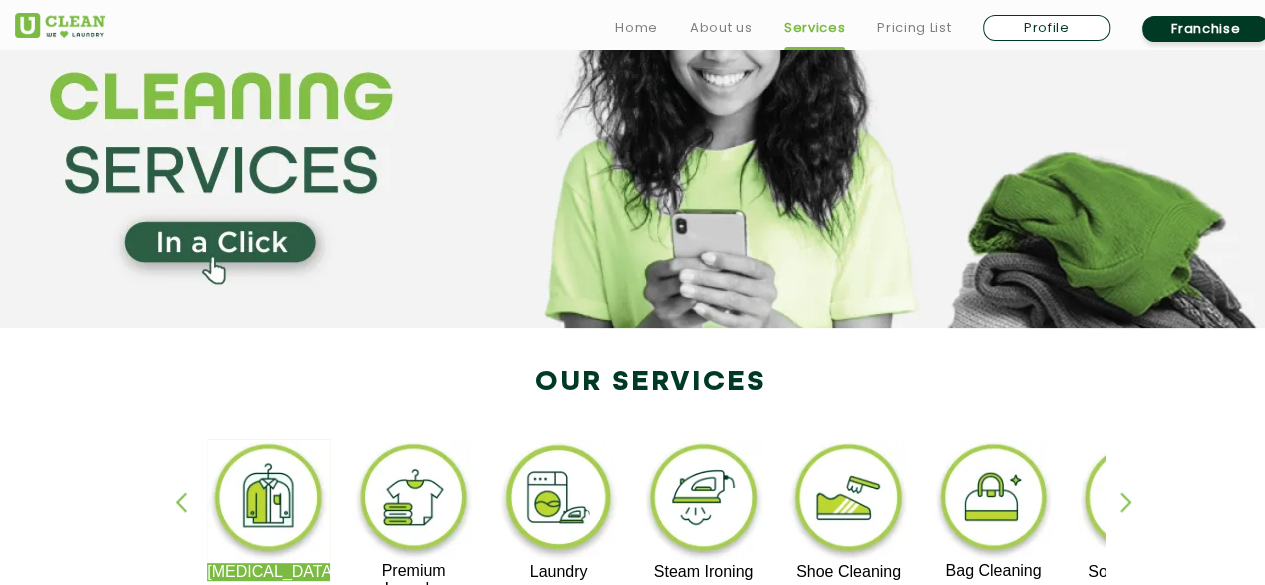 scroll, scrollTop: 300, scrollLeft: 0, axis: vertical 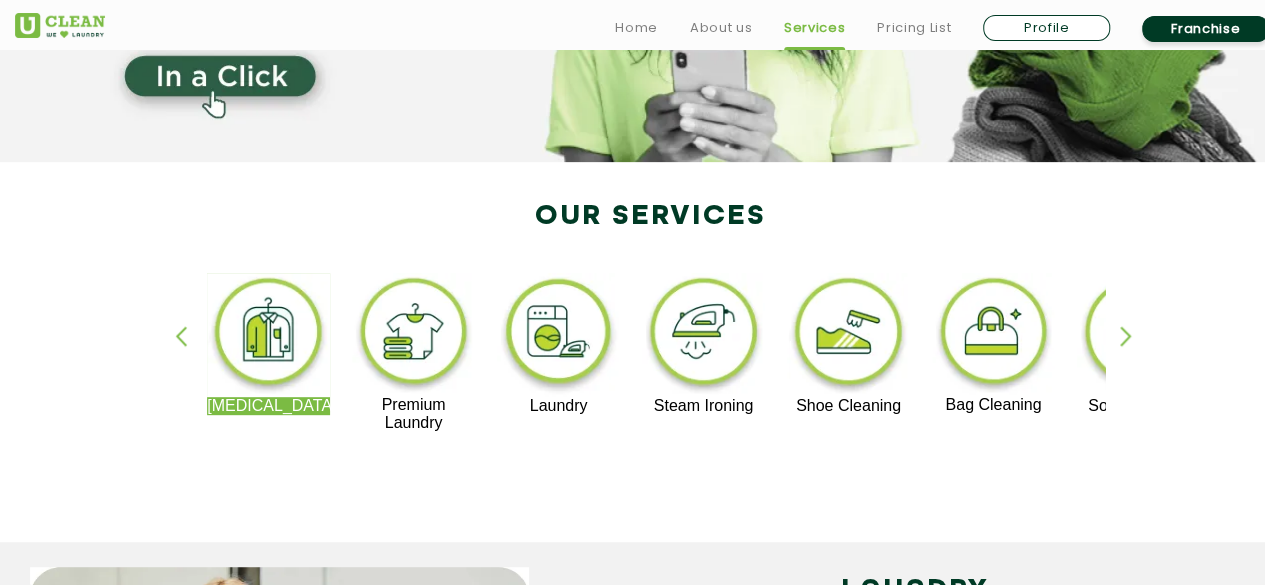 click at bounding box center [558, 335] 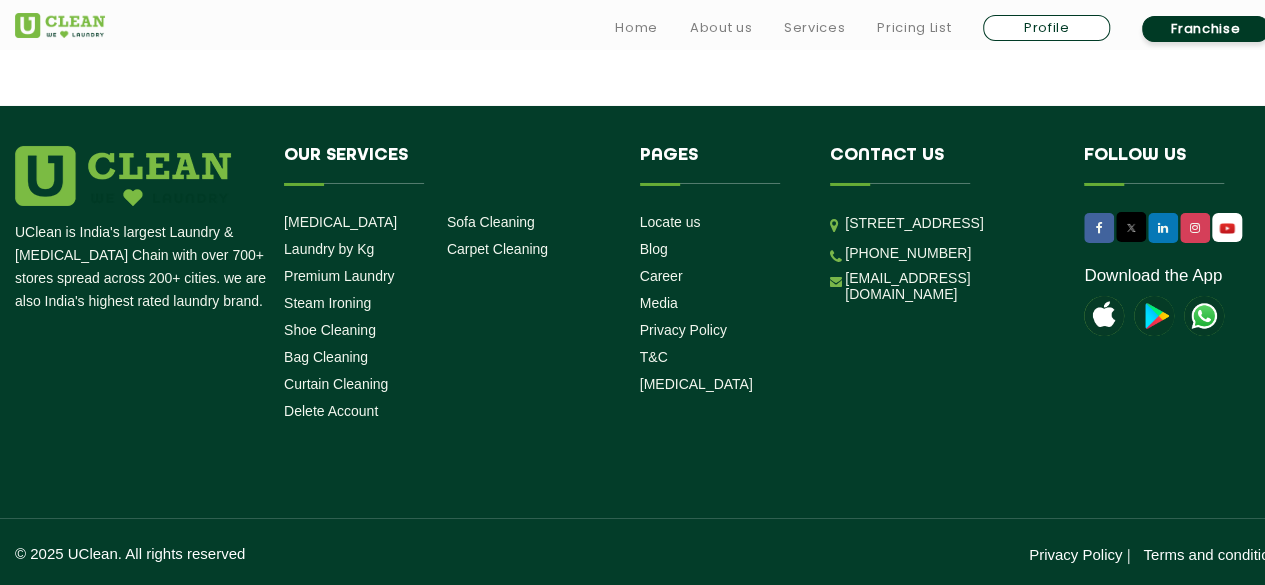 scroll, scrollTop: 3576, scrollLeft: 0, axis: vertical 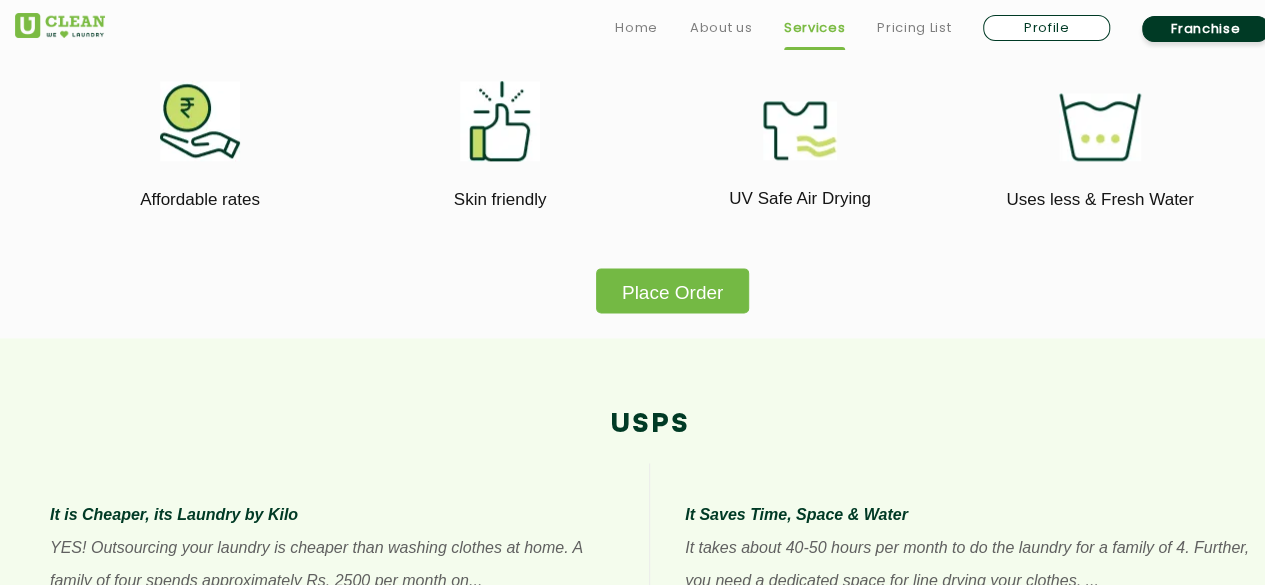 click on "Place Order" 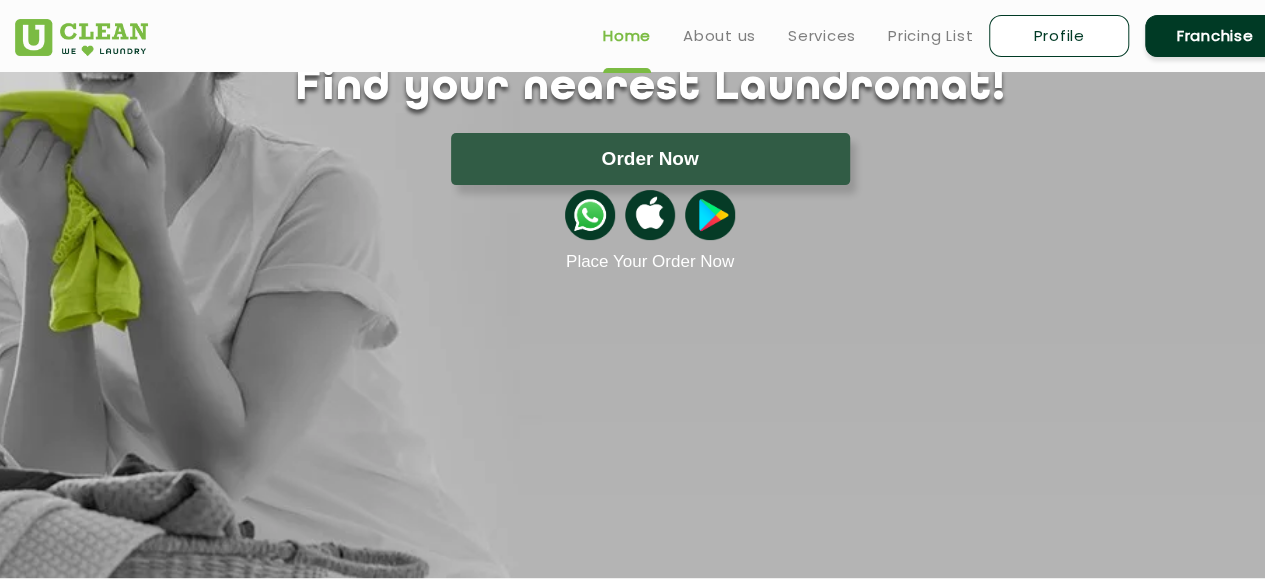 scroll, scrollTop: 0, scrollLeft: 0, axis: both 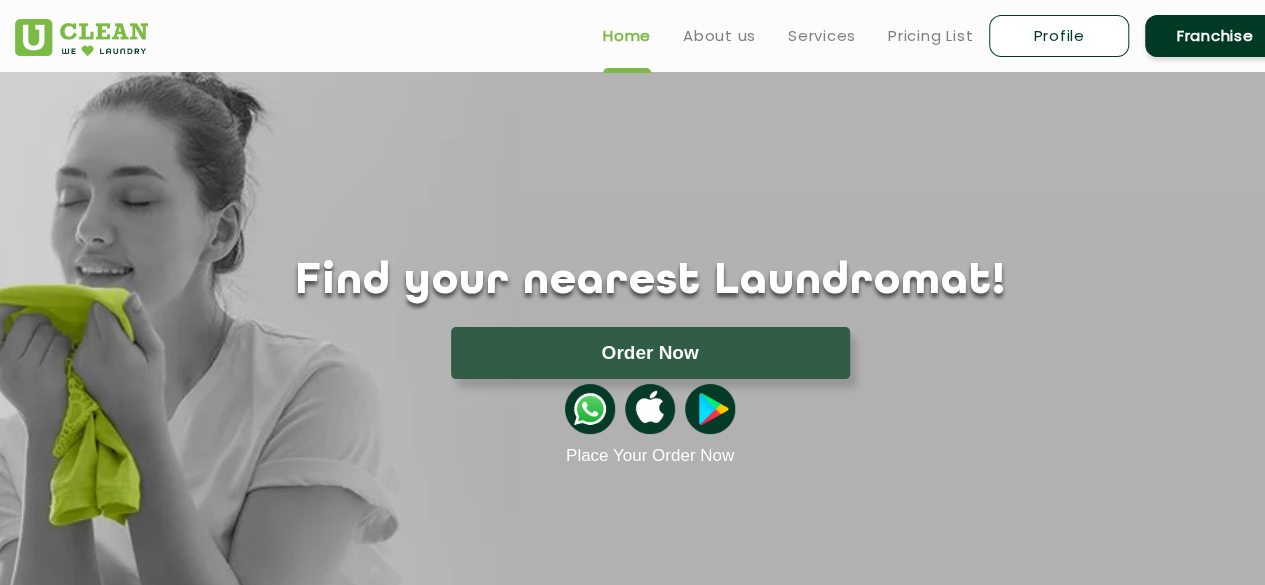 drag, startPoint x: 674, startPoint y: 347, endPoint x: 806, endPoint y: 161, distance: 228.07893 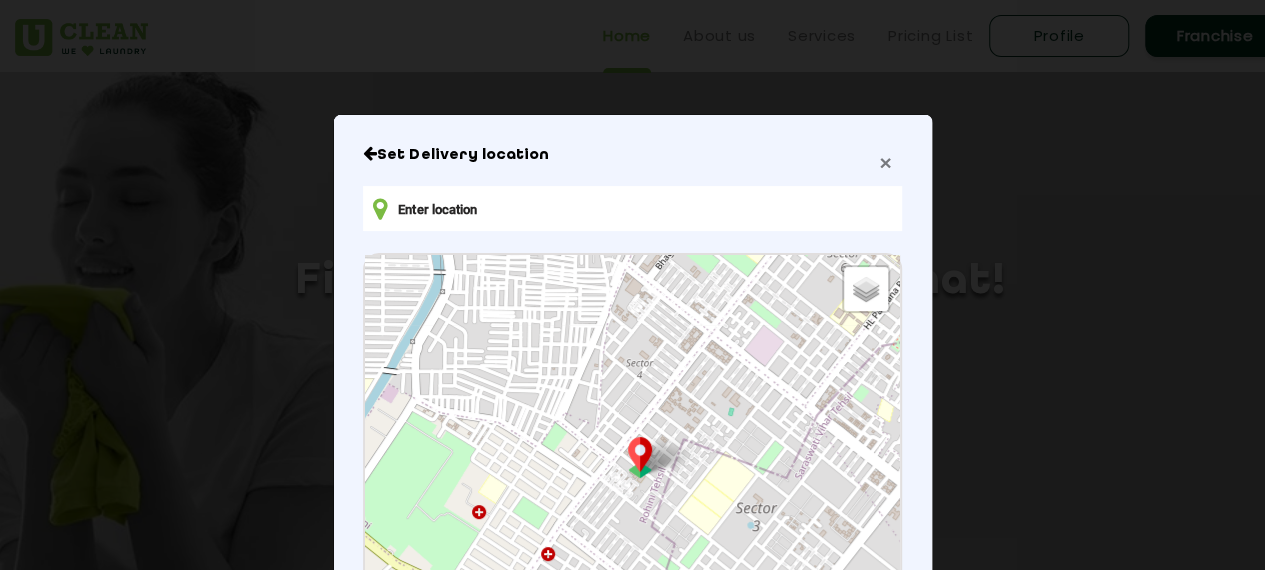 click on "×" at bounding box center (885, 162) 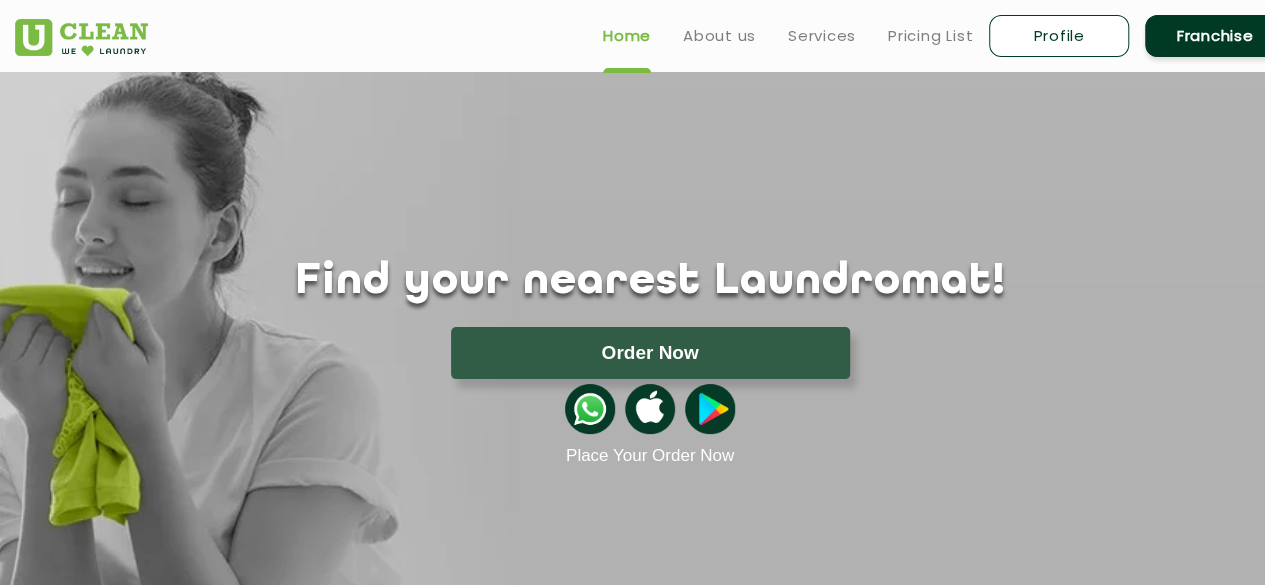 click on "Profile" at bounding box center (1059, 36) 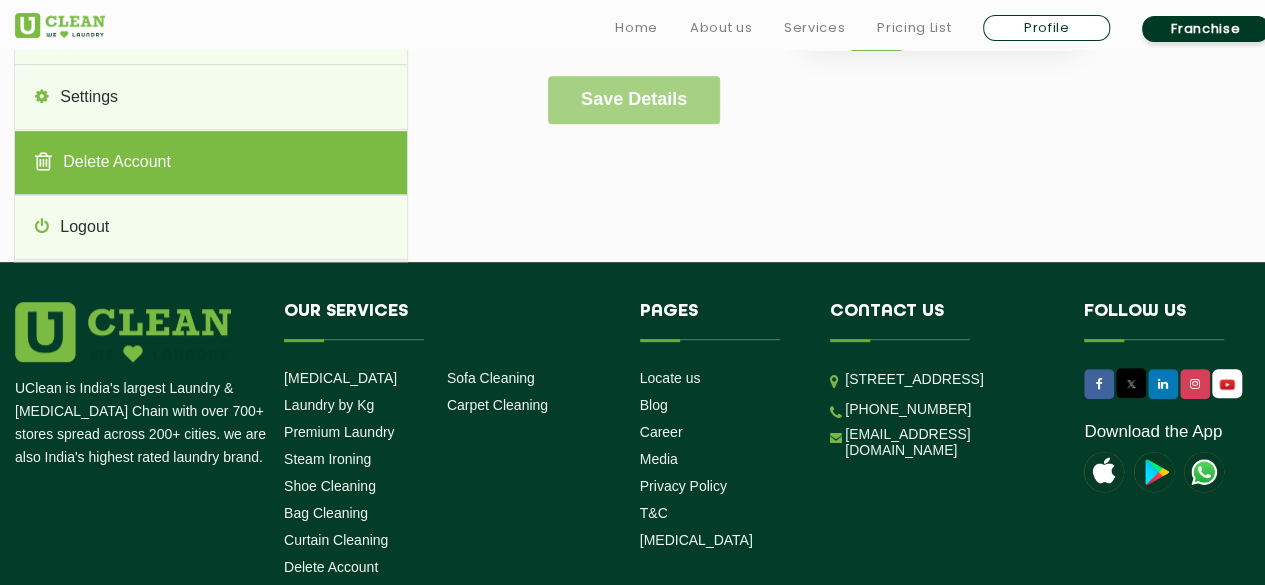 click on "Delete Account" at bounding box center (210, 163) 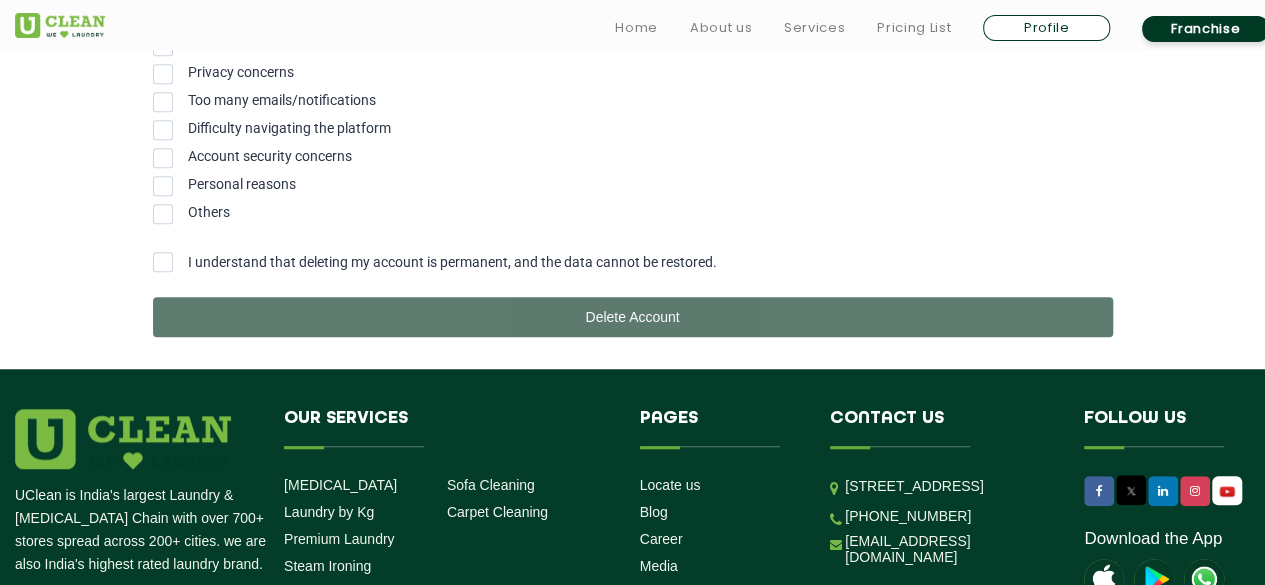 scroll, scrollTop: 300, scrollLeft: 0, axis: vertical 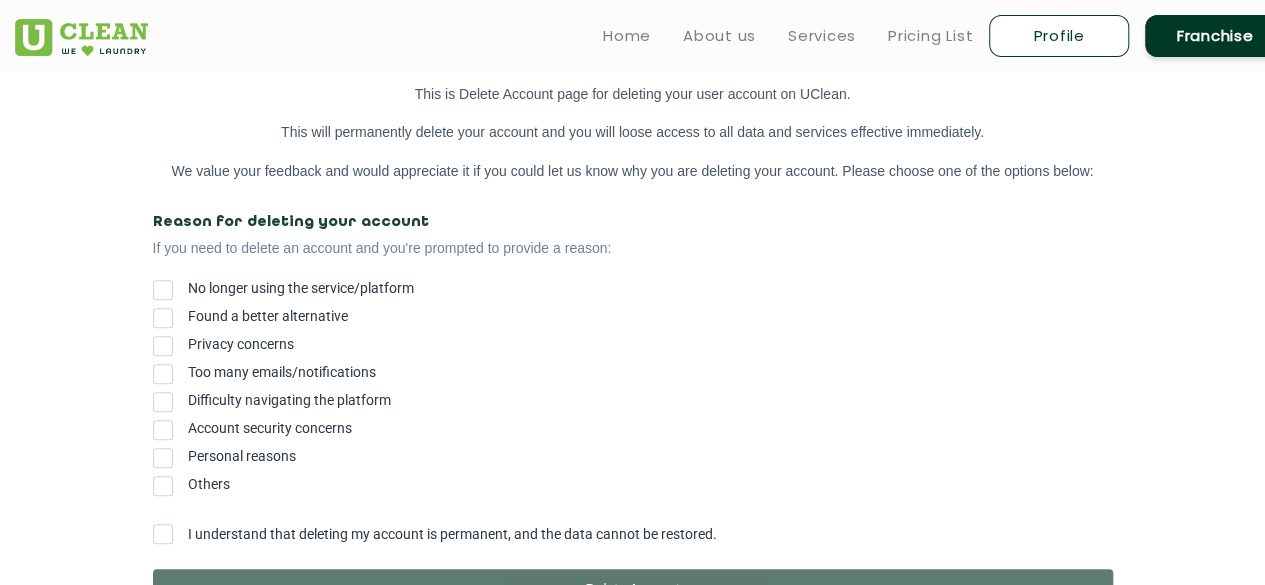 click 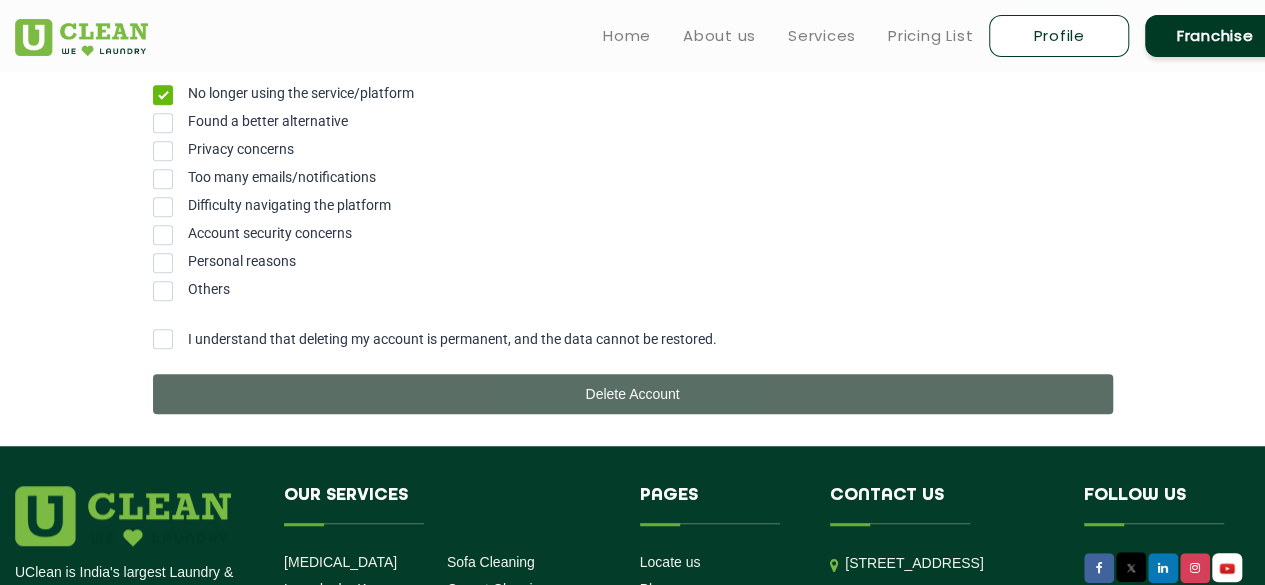 scroll, scrollTop: 500, scrollLeft: 0, axis: vertical 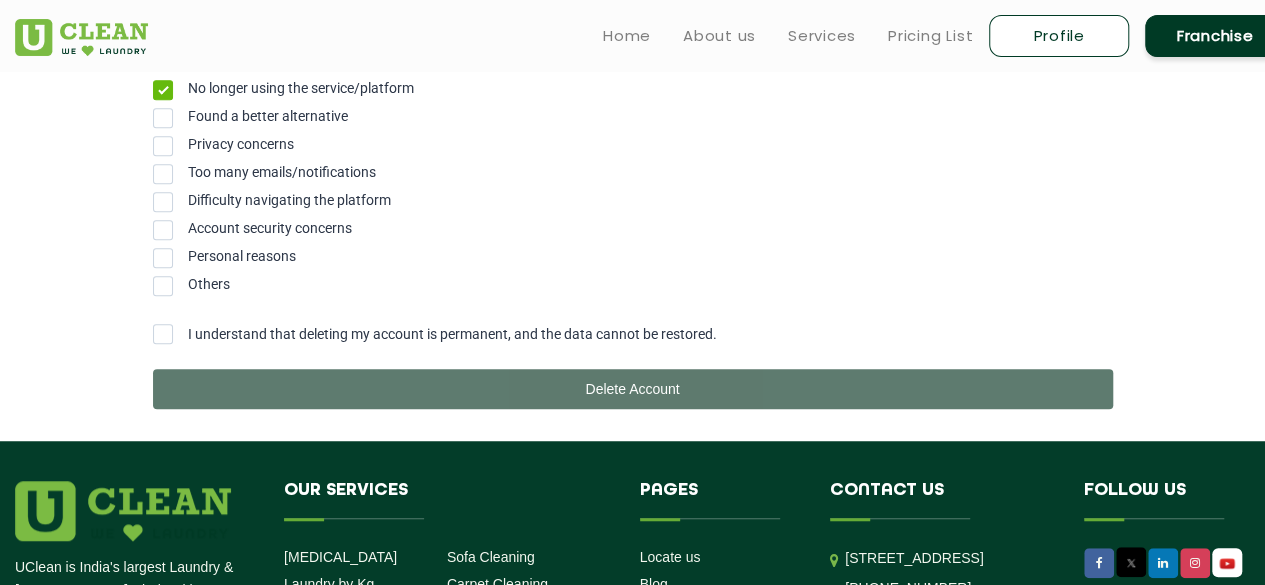 click 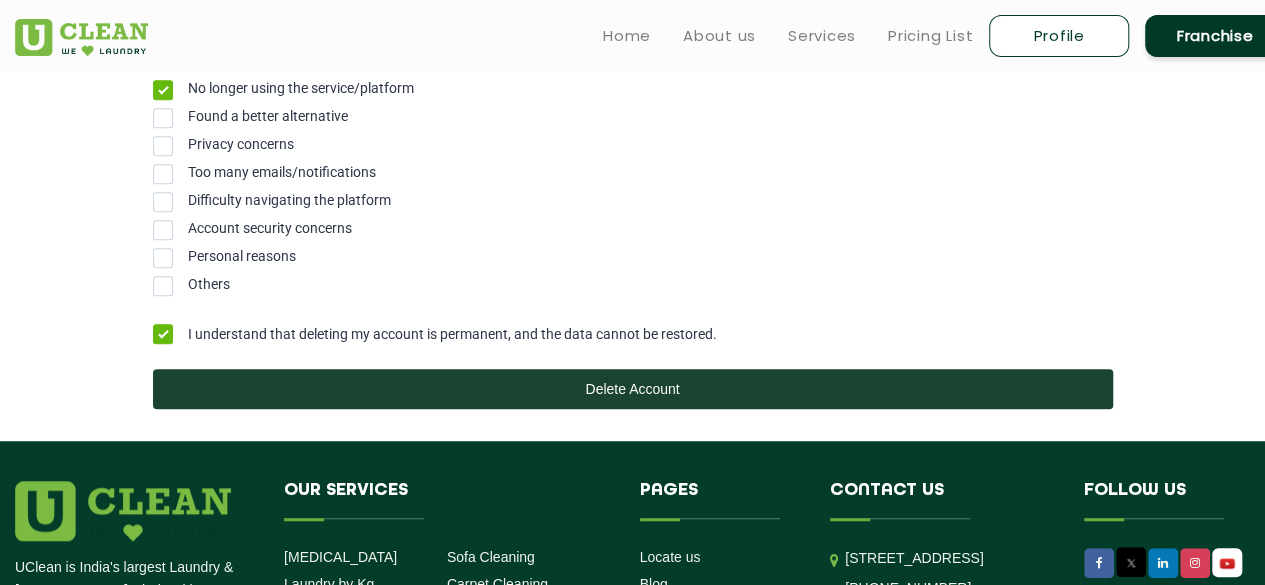 click on "Home  About us Services  Pricing List Profile Franchise  Home  About us  Franchise  Services   Dry Cleaning  Laundry by Kg  Premium Laundry  Steam Ironing  Shoe Cleaning  Bag Cleaning  Curtain Cleaning  Sofa Cleaning  Carpet Cleaning  Pricing List  Locate Us × Login/Signup Hi there, nice to see you Resend OTP  in 00:00 Send OTP Login Don't have an account yet?  Create one by logging in you agree to the terms & conditions Terms of Service  &  Privacy Policy Cancel  Ok DELETE ACCOUNT This is Delete Account page for deleting your user account on UClean. This will permanently delete your account and you will loose access to all data and services effective immediately. We value your feedback and would appreciate it if you could let us know why you are deleting your account. Please choose one of the options below: Reason for deleting your account If you need to delete an account and you're prompted to provide a reason: No longer using the service/platform Found a better alternative Privacy concerns Others" at bounding box center (632, -208) 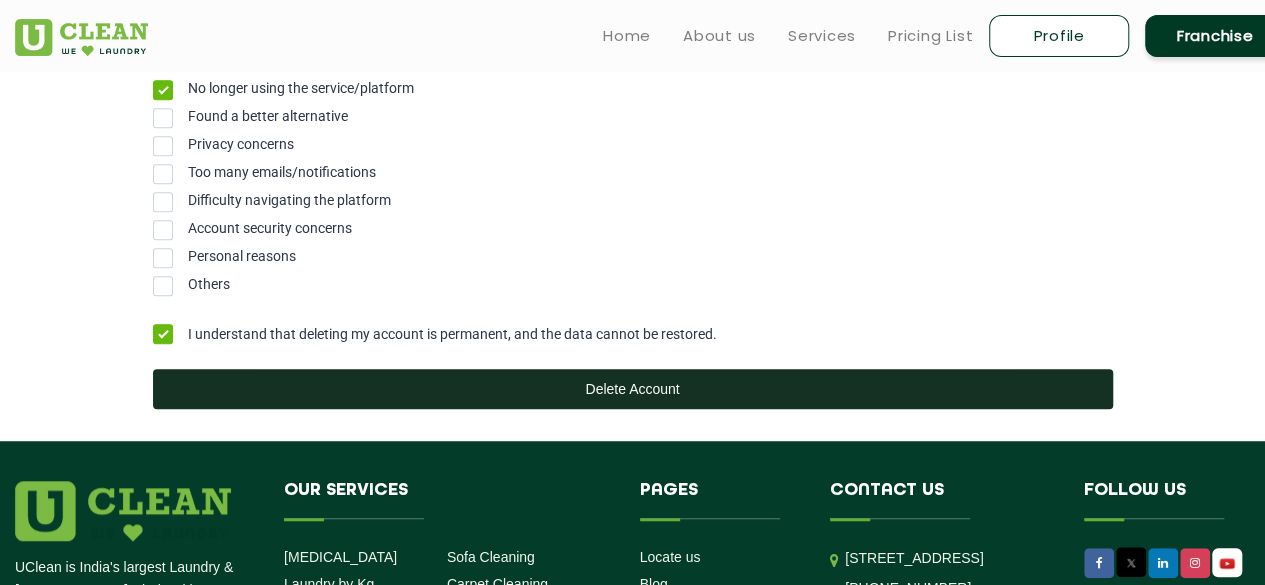 click on "Delete Account" 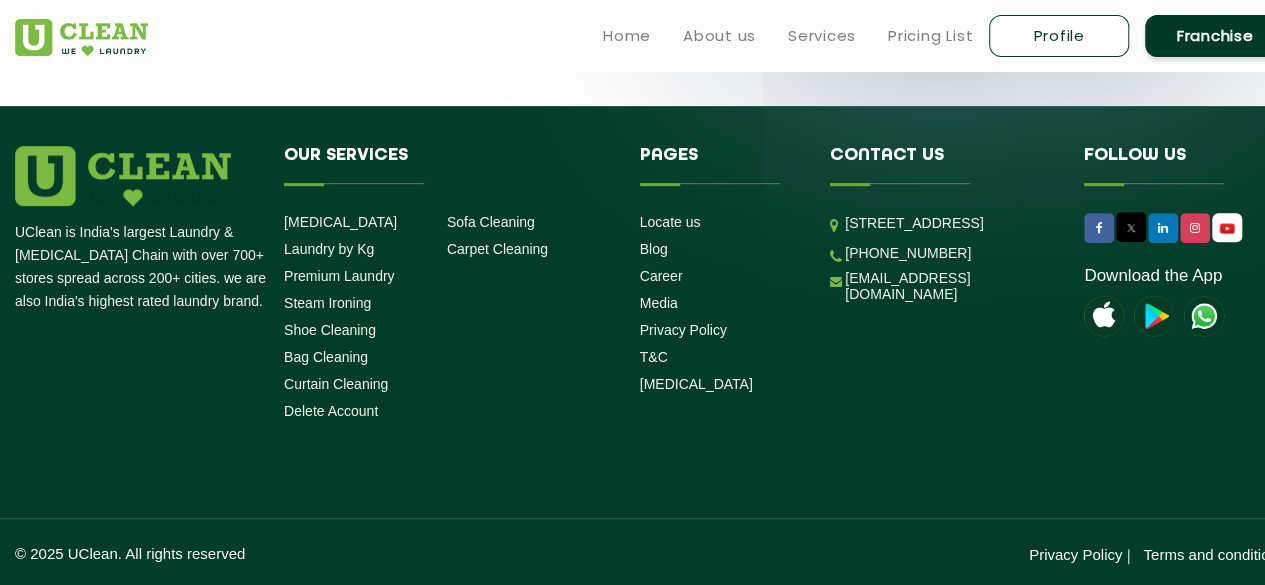 scroll, scrollTop: 0, scrollLeft: 0, axis: both 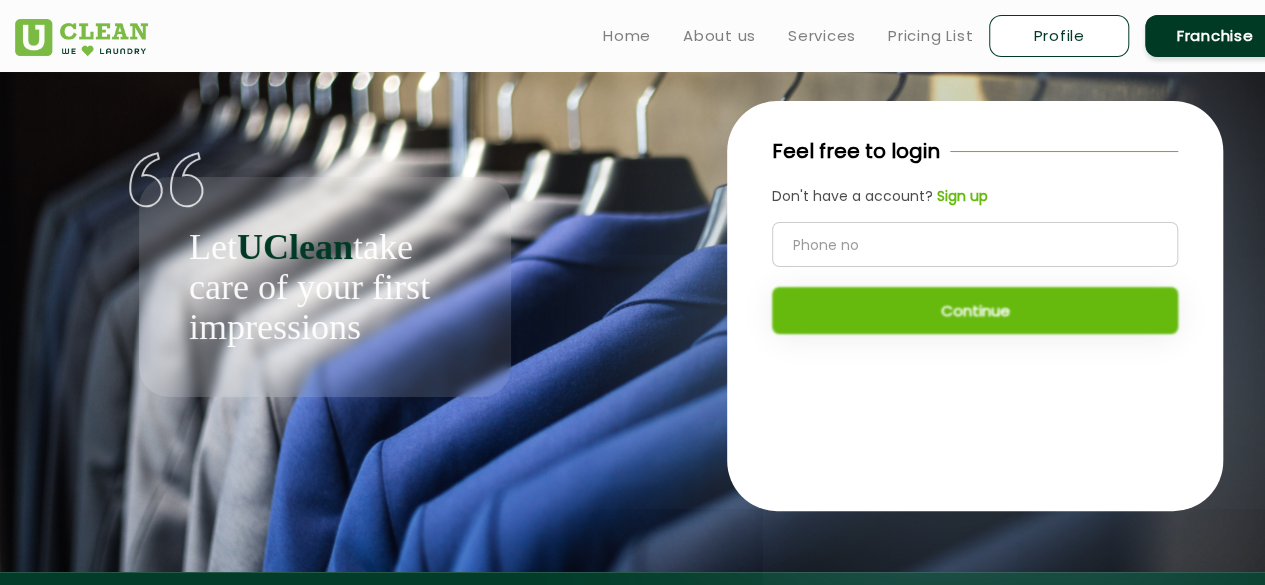 click at bounding box center [81, 37] 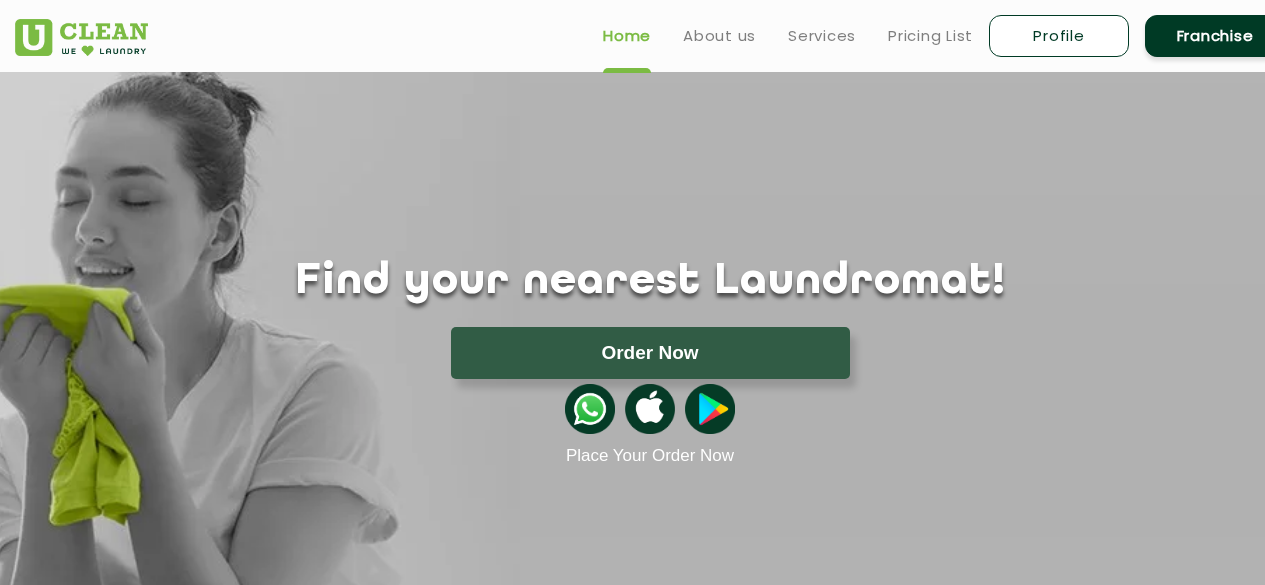 scroll, scrollTop: 0, scrollLeft: 0, axis: both 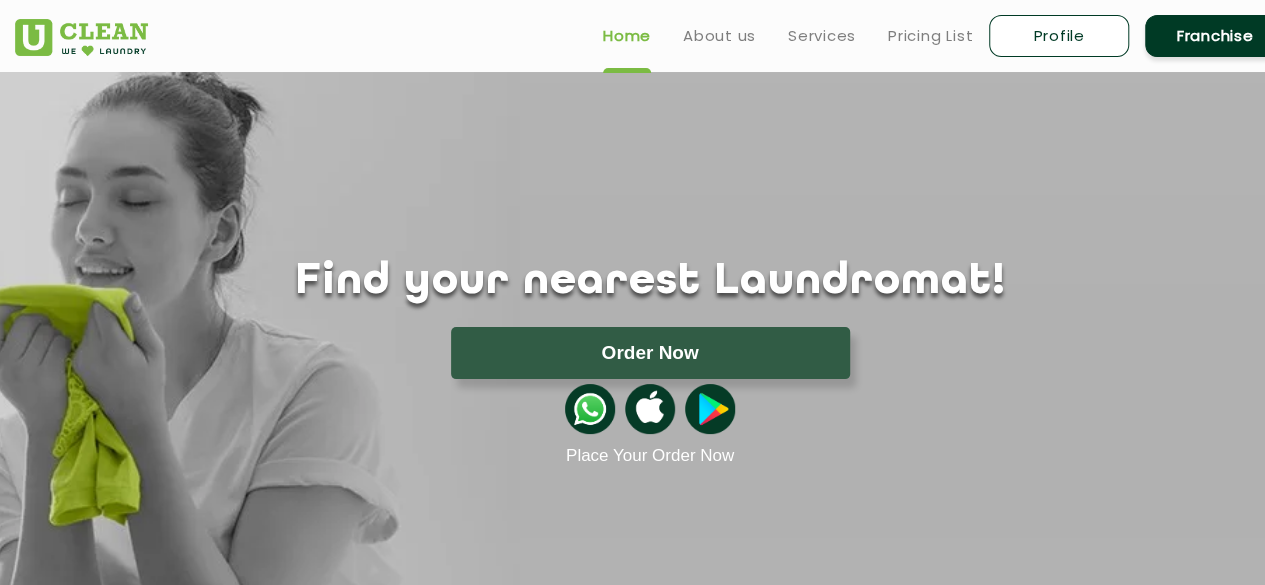 click on "Profile" at bounding box center [1059, 36] 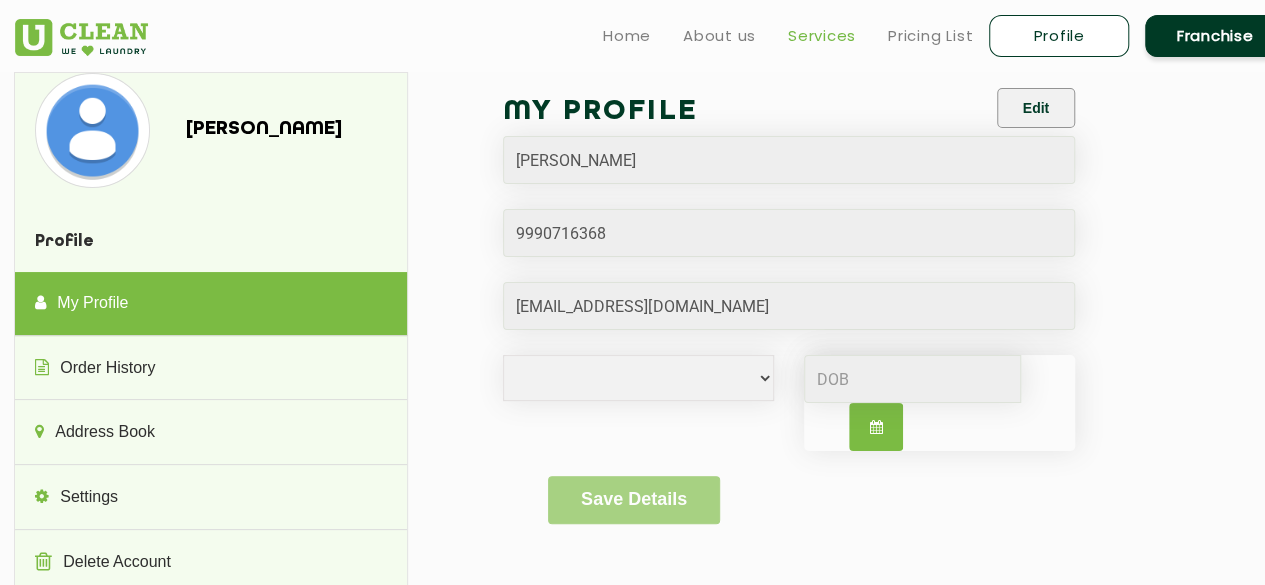 click on "Services" at bounding box center (822, 36) 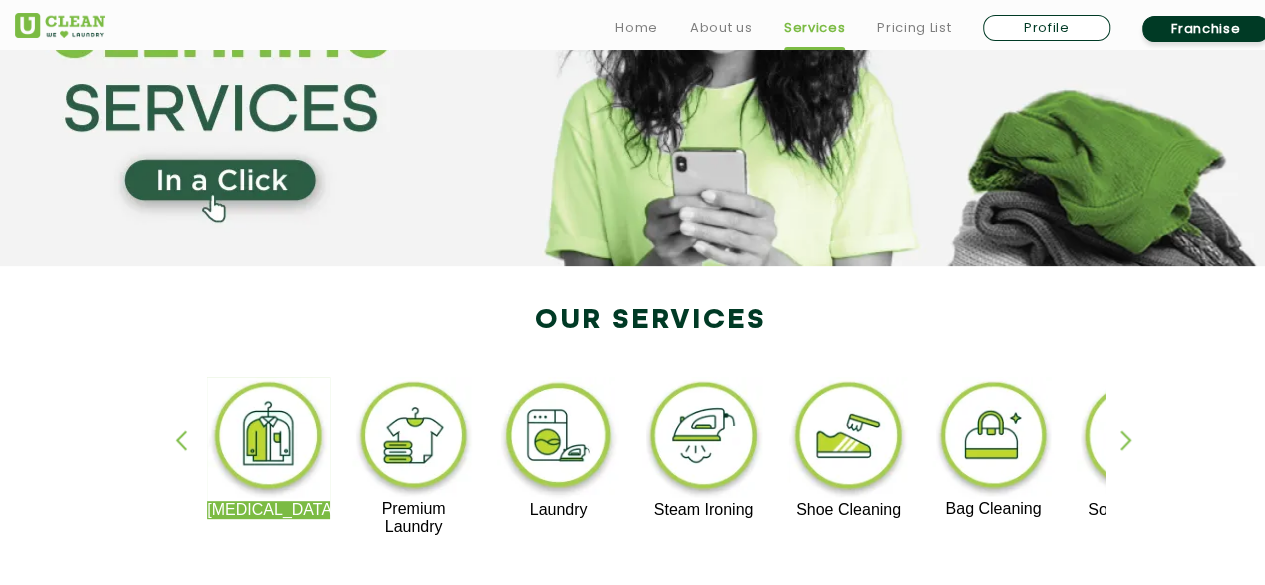 scroll, scrollTop: 500, scrollLeft: 0, axis: vertical 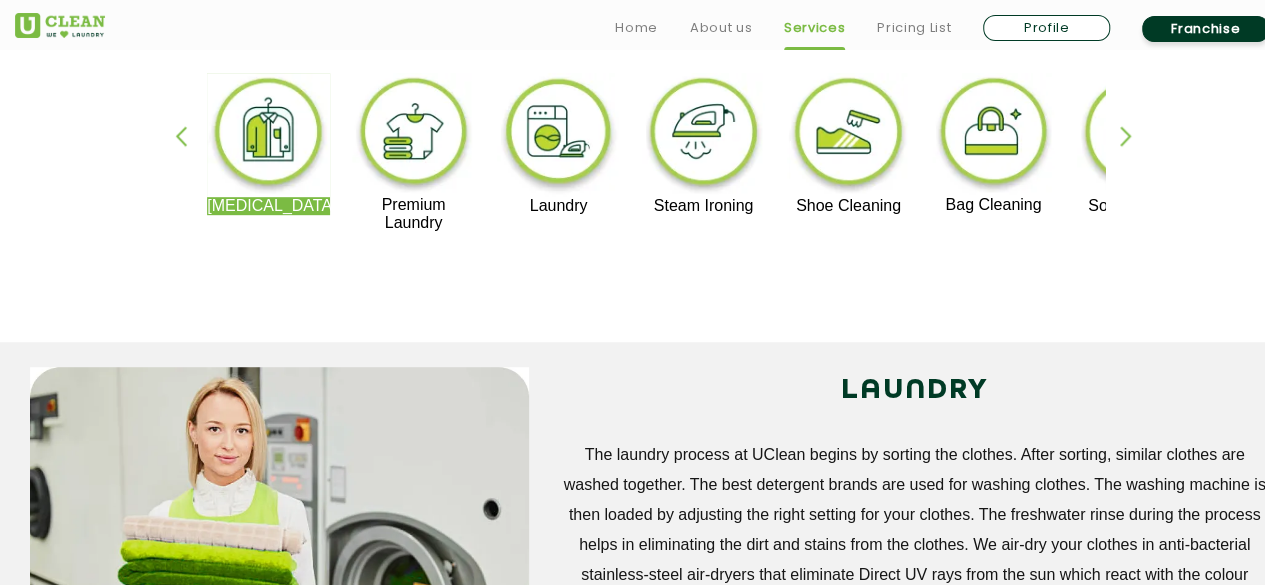click at bounding box center [558, 135] 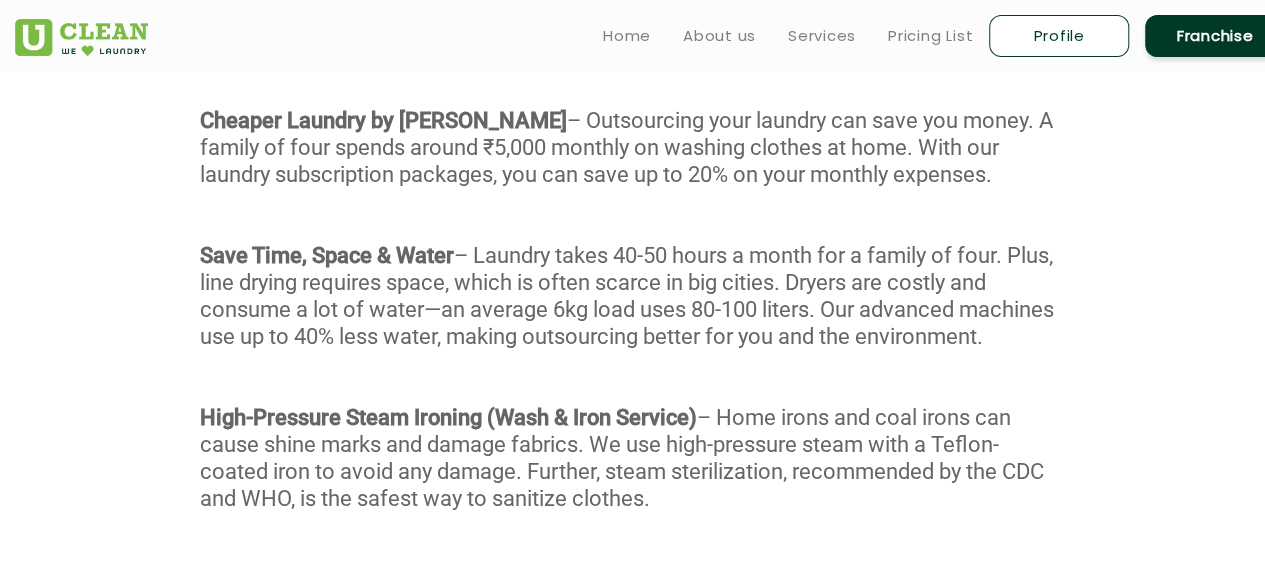 scroll, scrollTop: 1300, scrollLeft: 0, axis: vertical 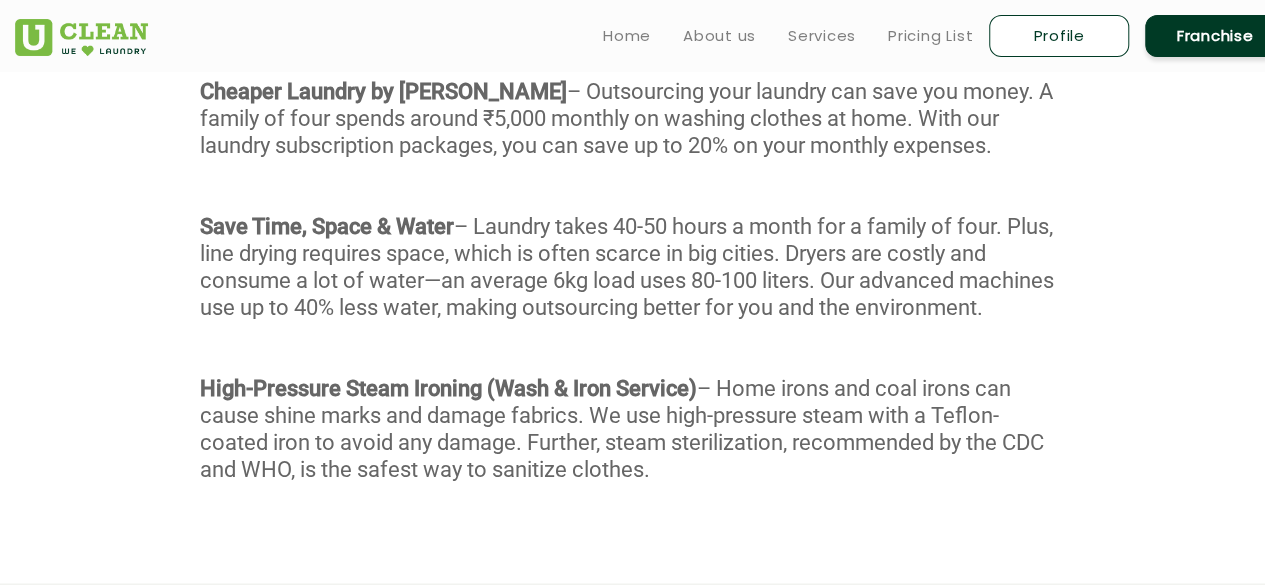 click at bounding box center [81, 37] 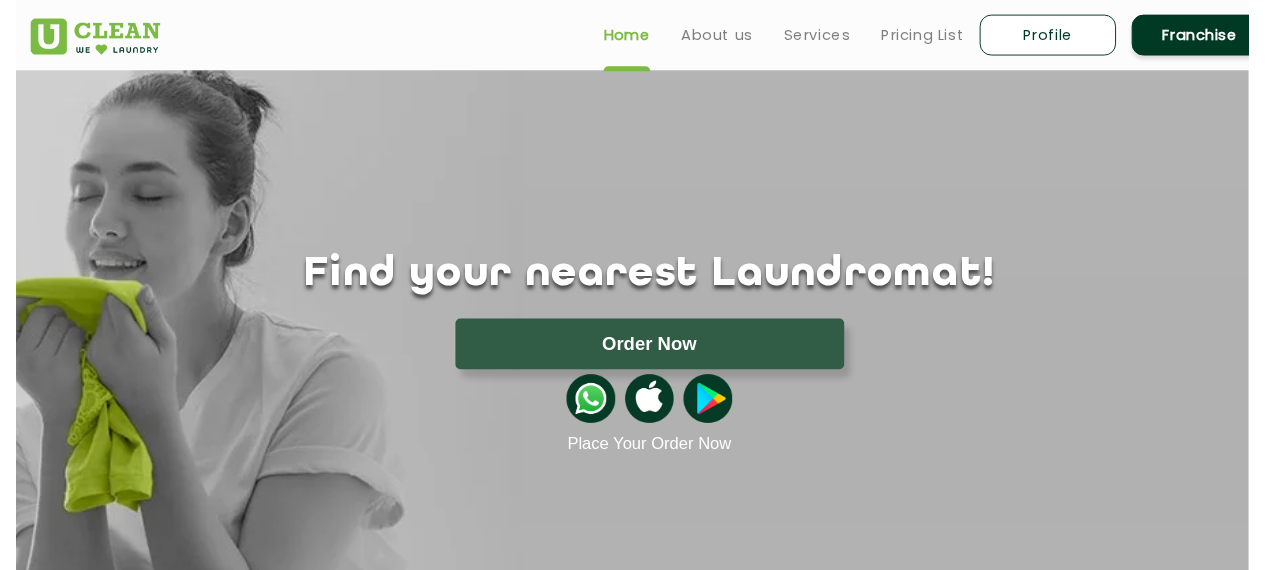 scroll, scrollTop: 0, scrollLeft: 0, axis: both 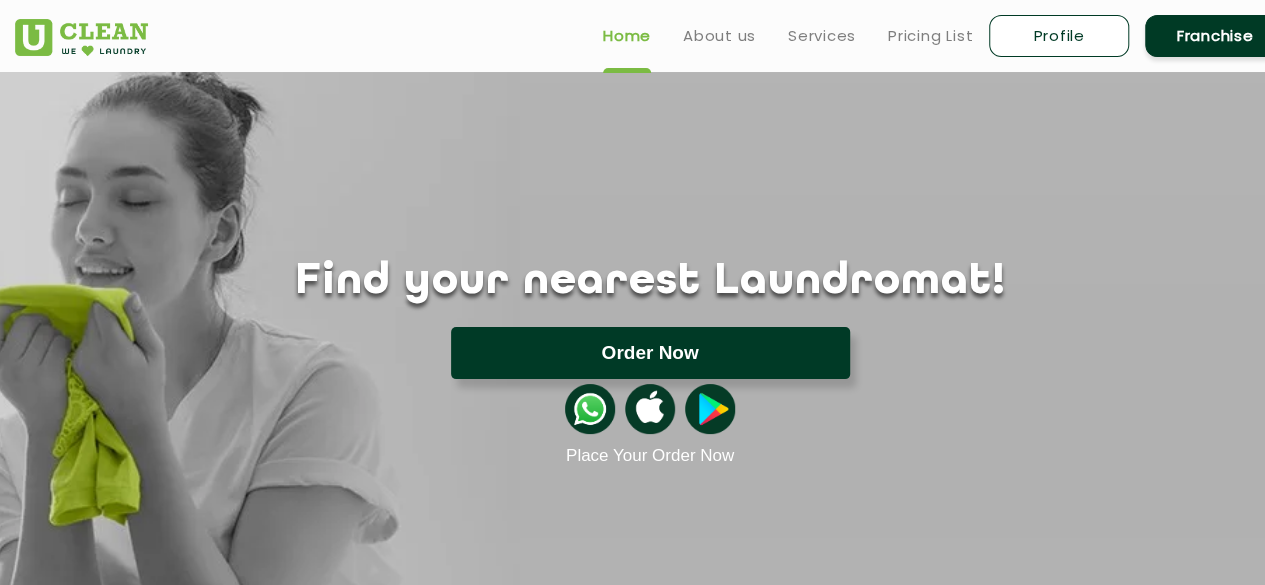click on "Order Now" 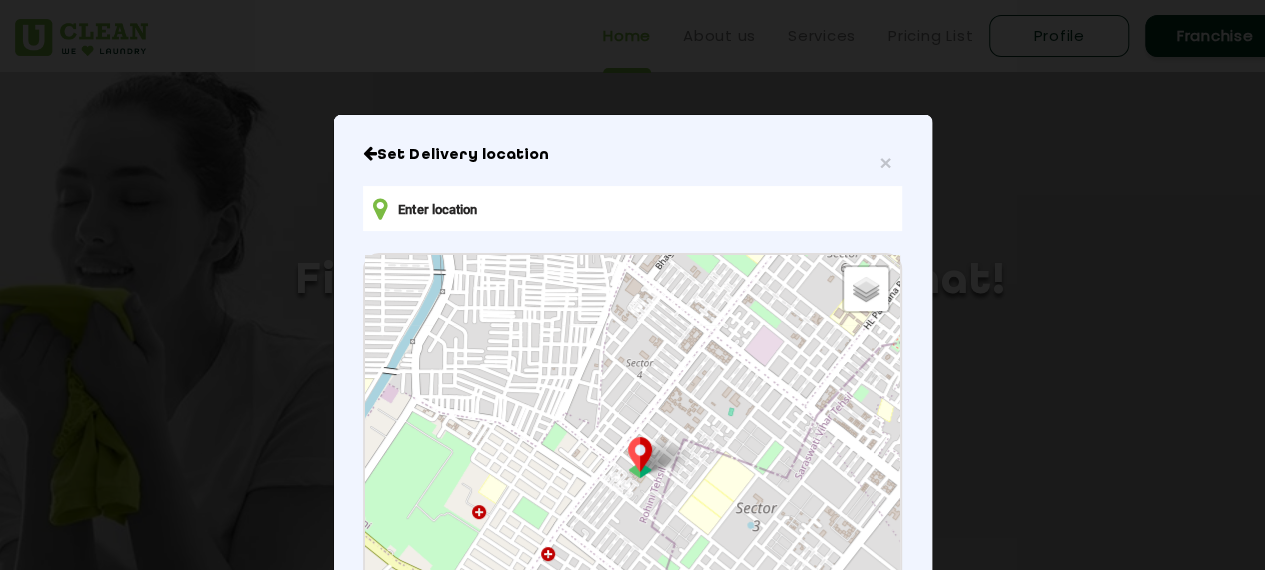 click at bounding box center [632, 208] 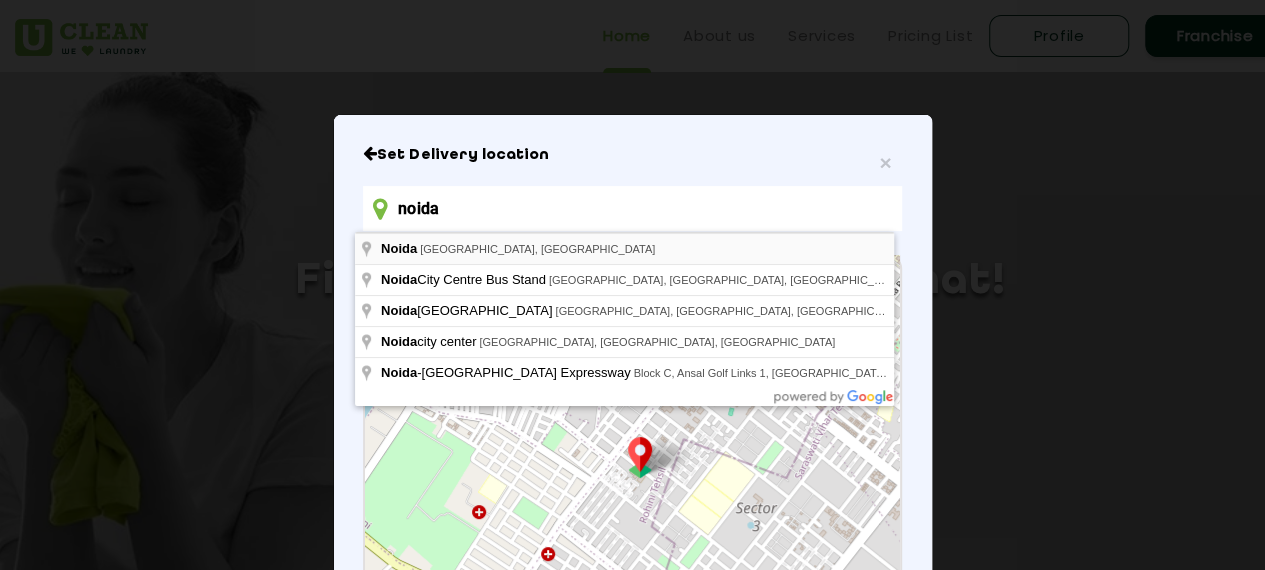 type on "[GEOGRAPHIC_DATA], [GEOGRAPHIC_DATA], [GEOGRAPHIC_DATA]" 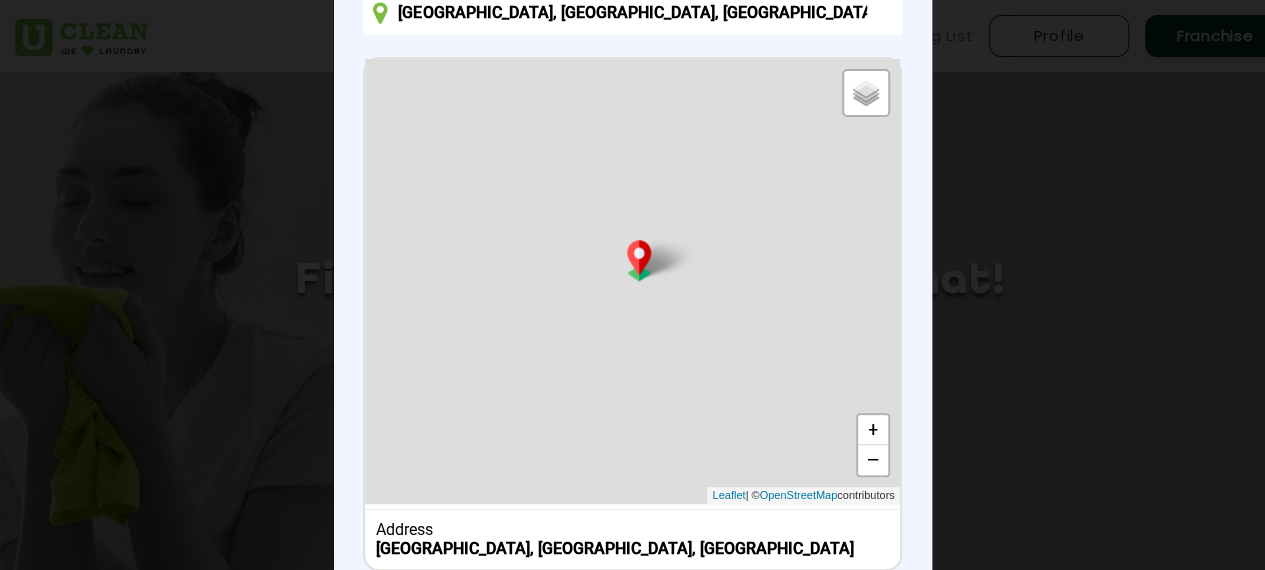 scroll, scrollTop: 330, scrollLeft: 0, axis: vertical 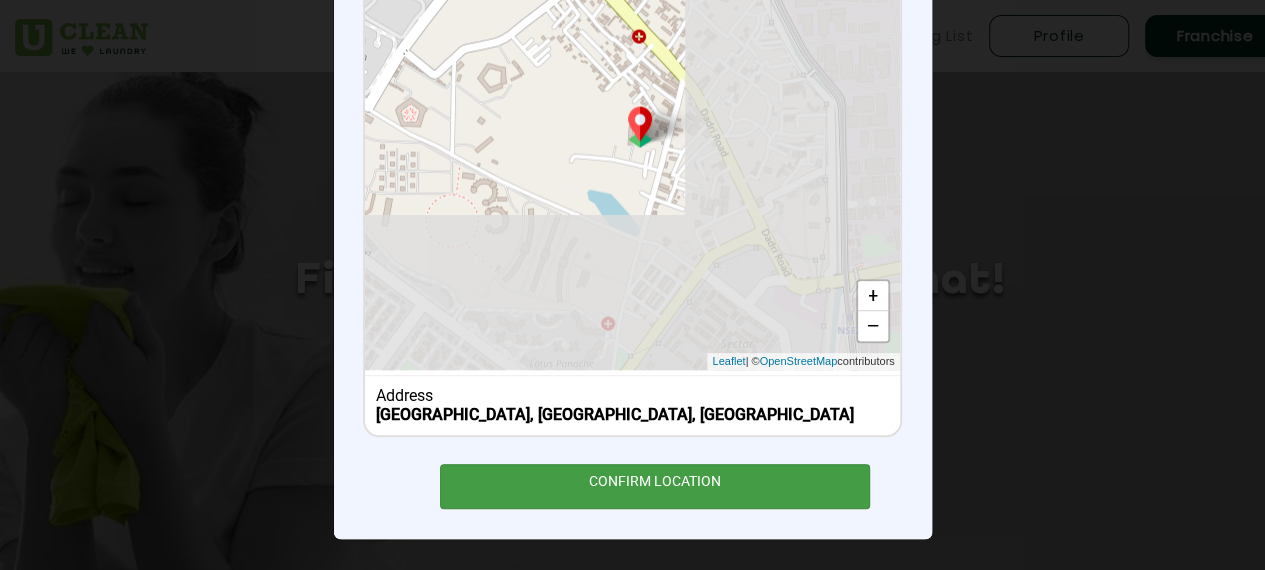 click on "CONFIRM LOCATION" at bounding box center (655, 486) 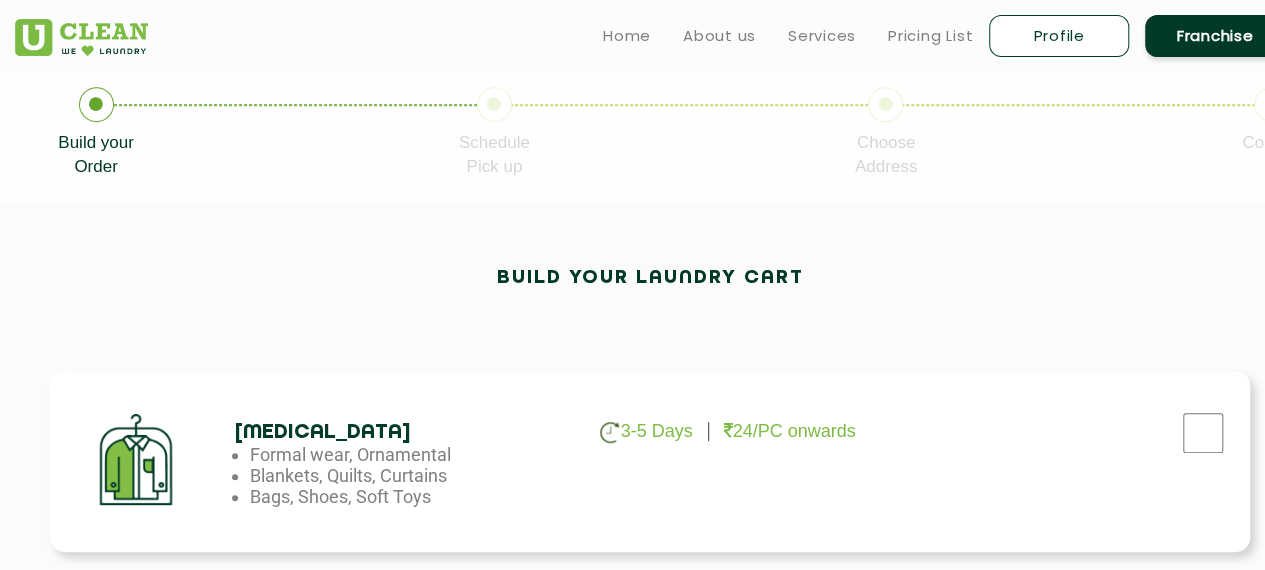 scroll, scrollTop: 300, scrollLeft: 0, axis: vertical 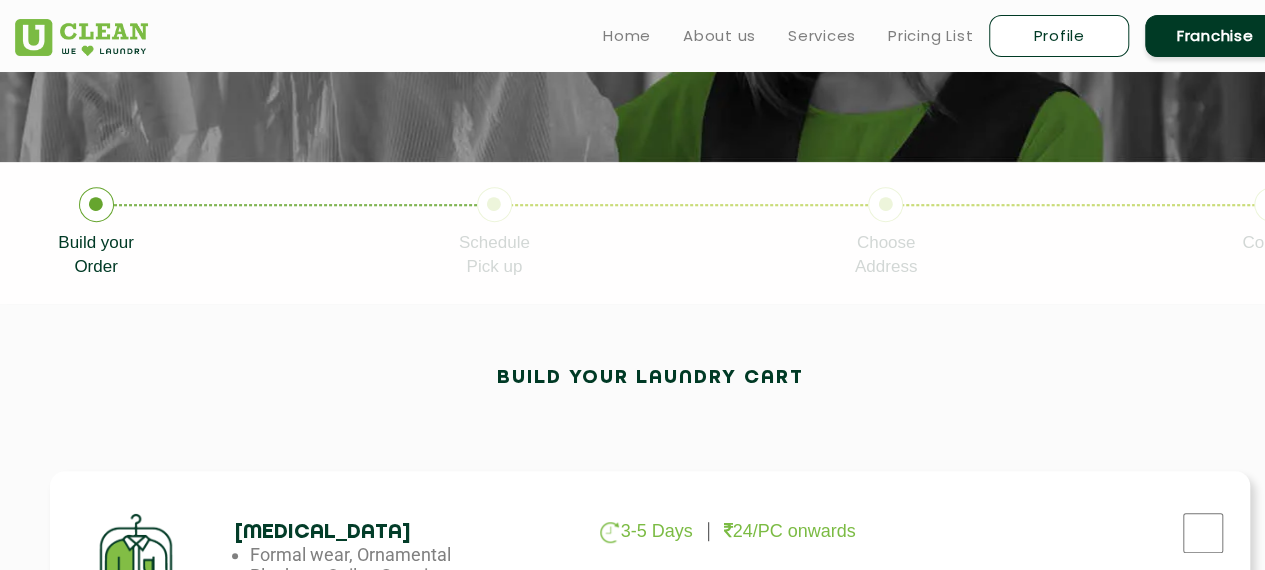 click on "Schedule   Pick up" 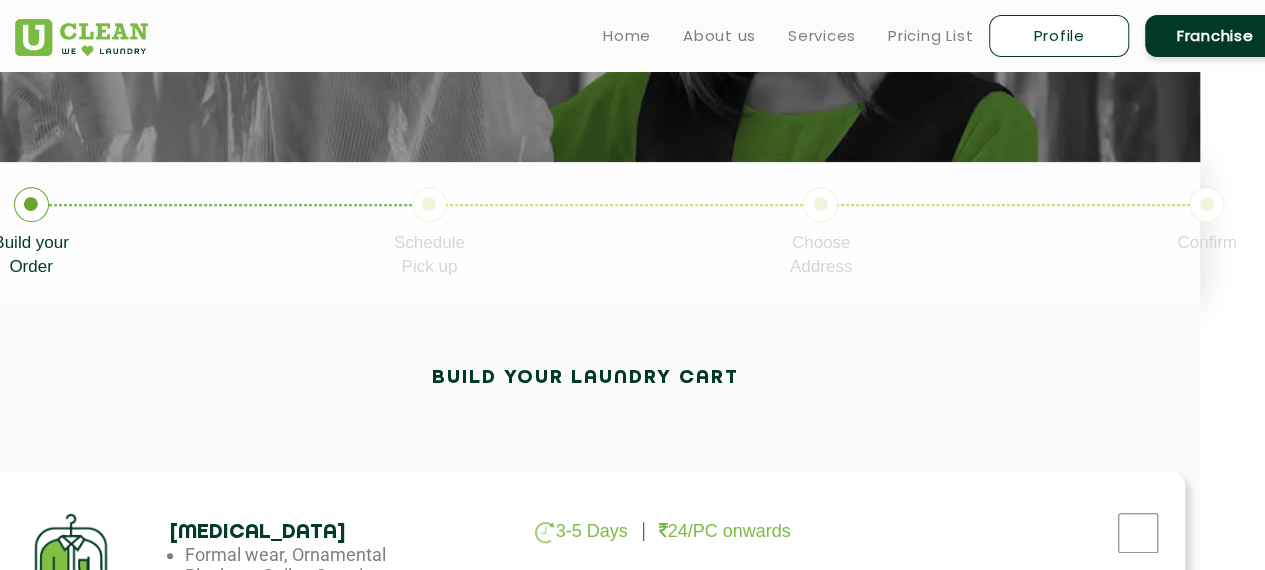 scroll, scrollTop: 300, scrollLeft: 22, axis: both 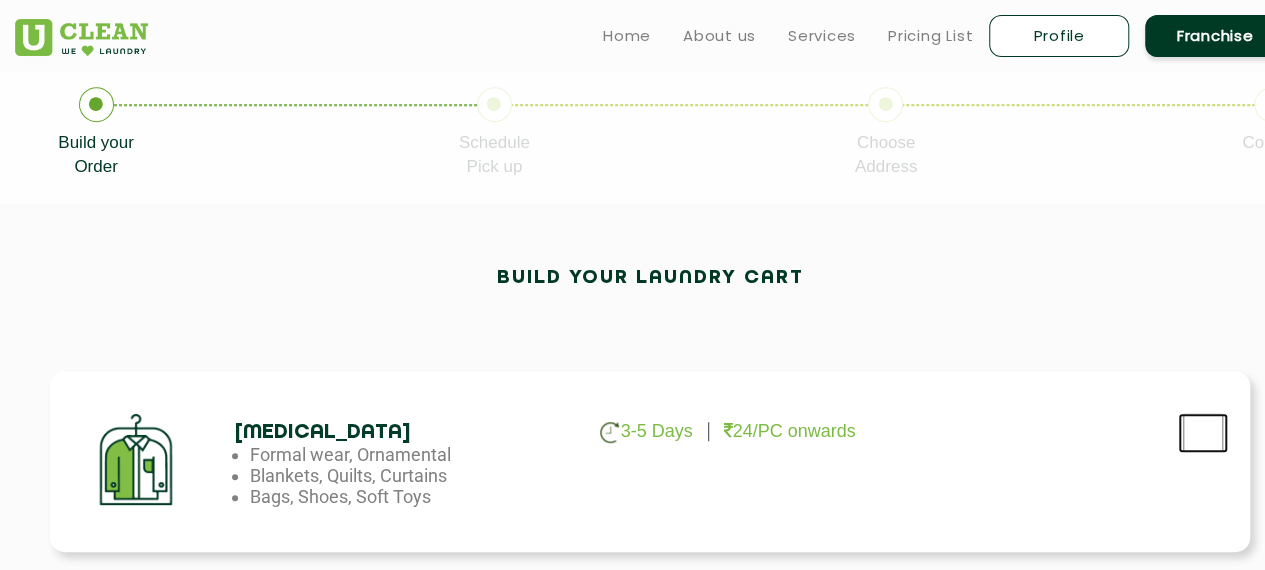 click at bounding box center (1203, 433) 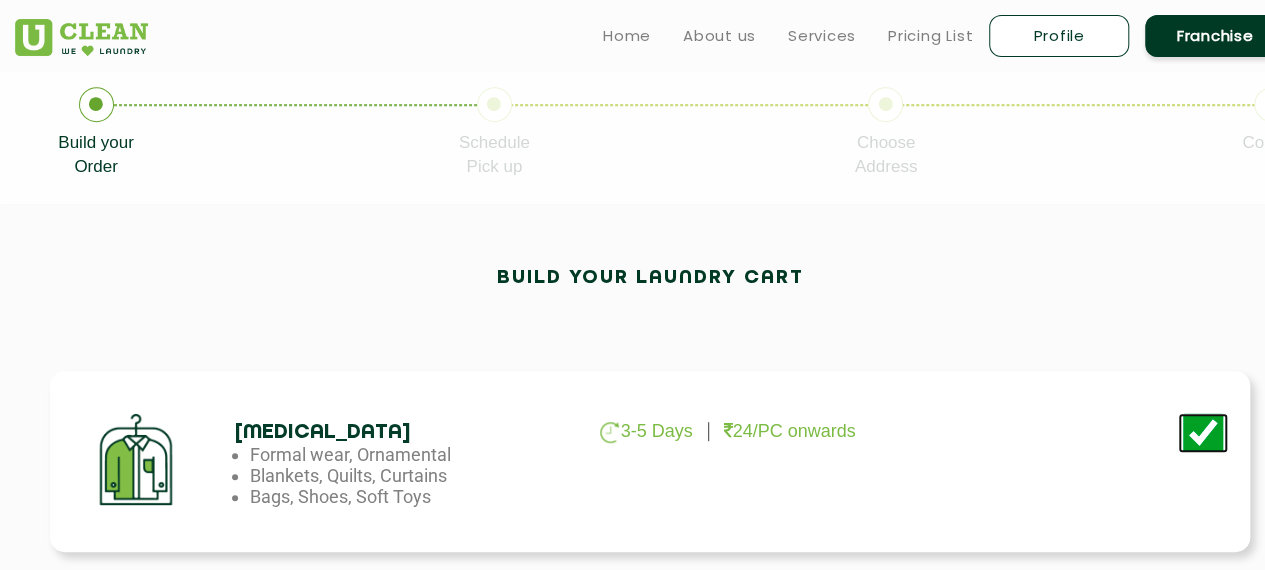 scroll, scrollTop: 400, scrollLeft: 65, axis: both 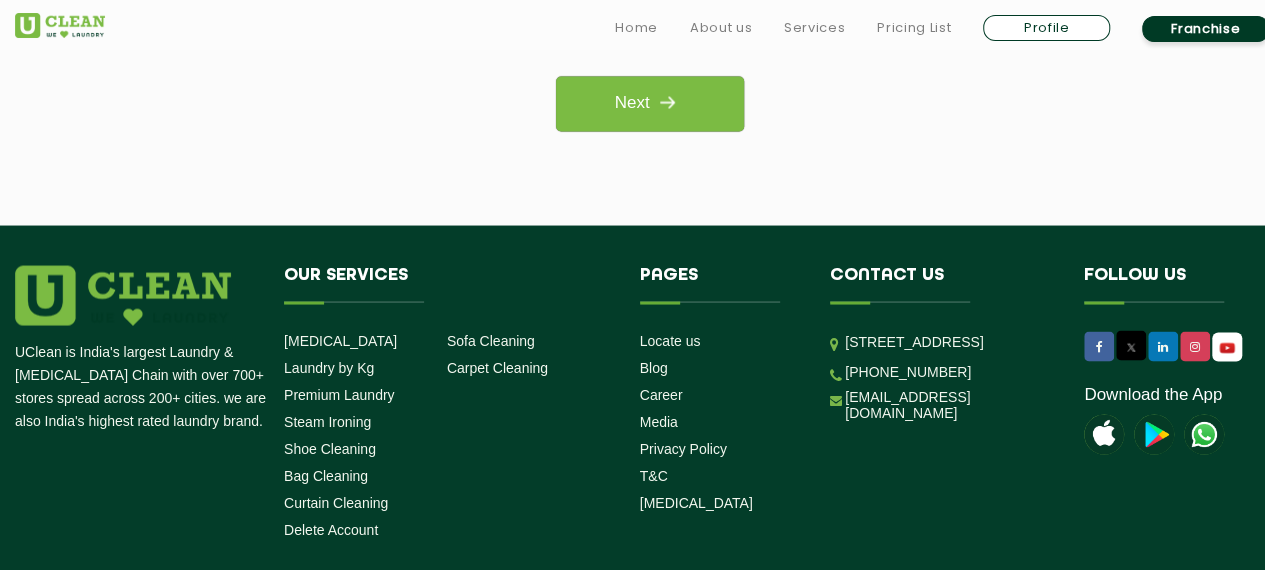 click on "[MEDICAL_DATA]  3-5 Days     24/PC onwards   Formal wear, Ornamental   Blankets, Quilts, Curtains   Bags, Shoes, Soft Toys  3-5 Days  24/PC onwards Premium Laundry Kg  24-48 Hrs     249/KG onwards   Formal wear   Bedsheets, Dohars   Delicates etc.  24-48 Hrs  249/KG onwards Laundry - Wash & Fold  12-24 Hrs     99/KG onwards   Laundry by Kilo   Stack Packing   Intimate wear, Socks  12-24 Hrs  99/KG onwards Laundry - Wash & Iron  24-48 Hrs     139/KG onwards   Laundry by Kilo   Stack Packing   Vacuum Steam Iron  24-48 Hrs  139/KG onwards Steam Press  12-24 Hrs     11/PC onwards   Vacuum Steam Iron   Individually Packed- Hanger or Folded  12-24 Hrs  11/PC onwards Please select the service Next   1" 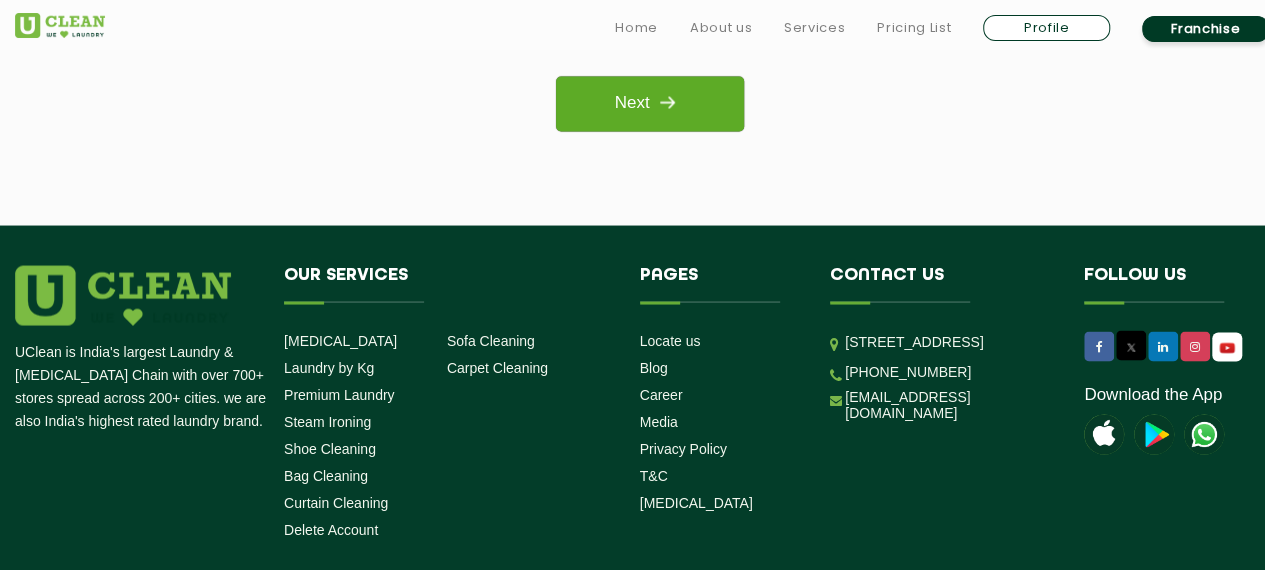 click at bounding box center (667, 102) 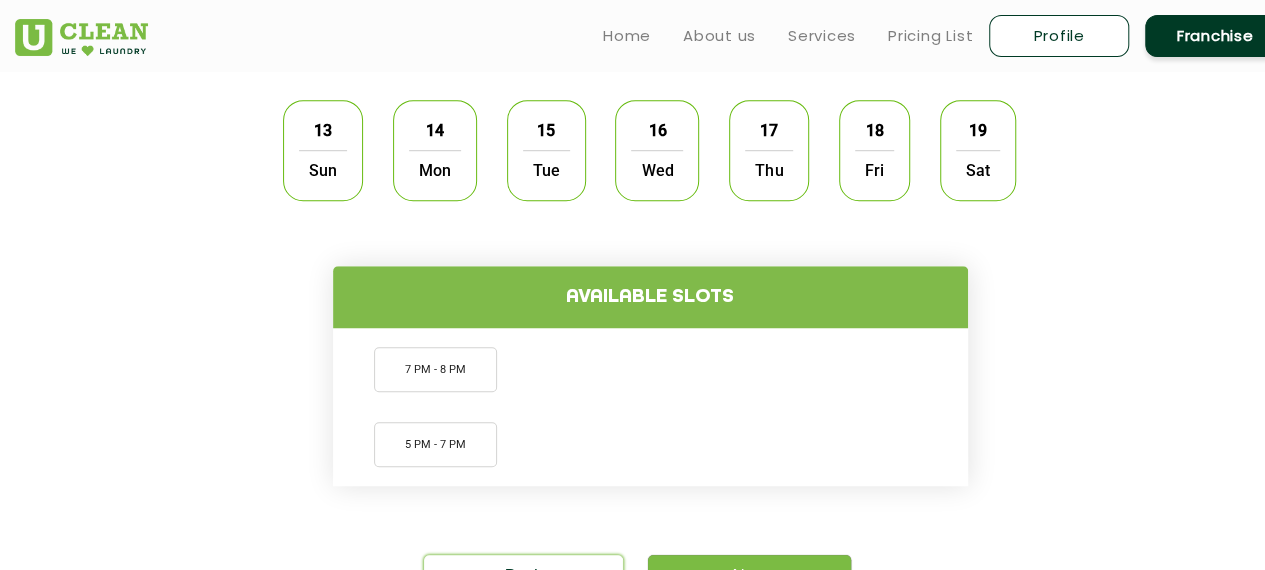 scroll, scrollTop: 600, scrollLeft: 0, axis: vertical 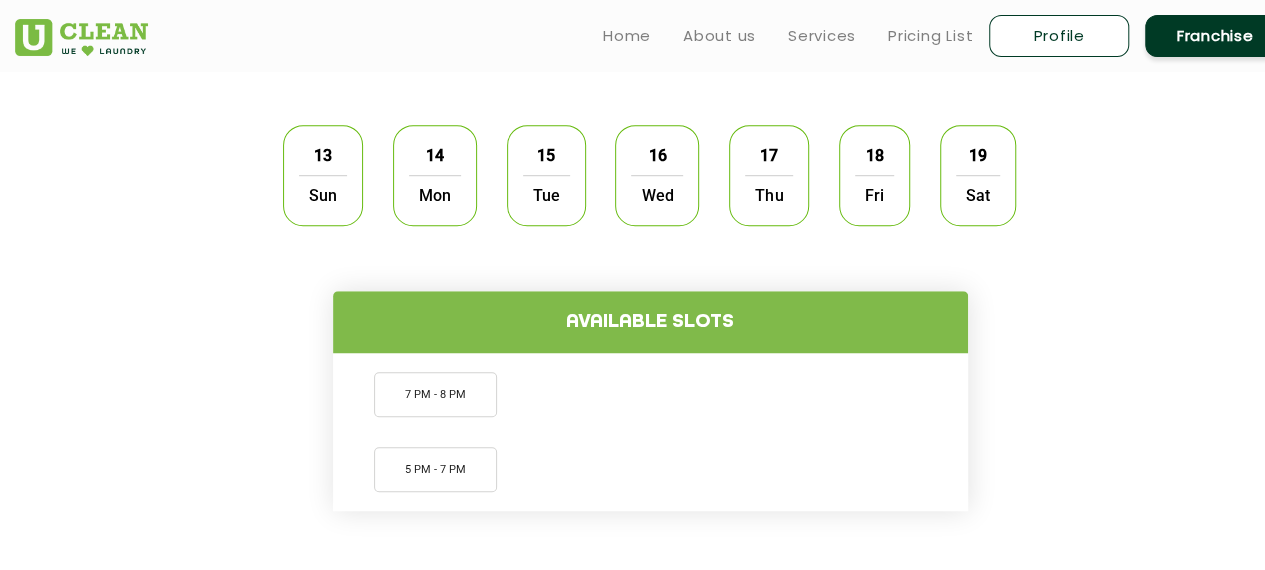 click on "Sat" 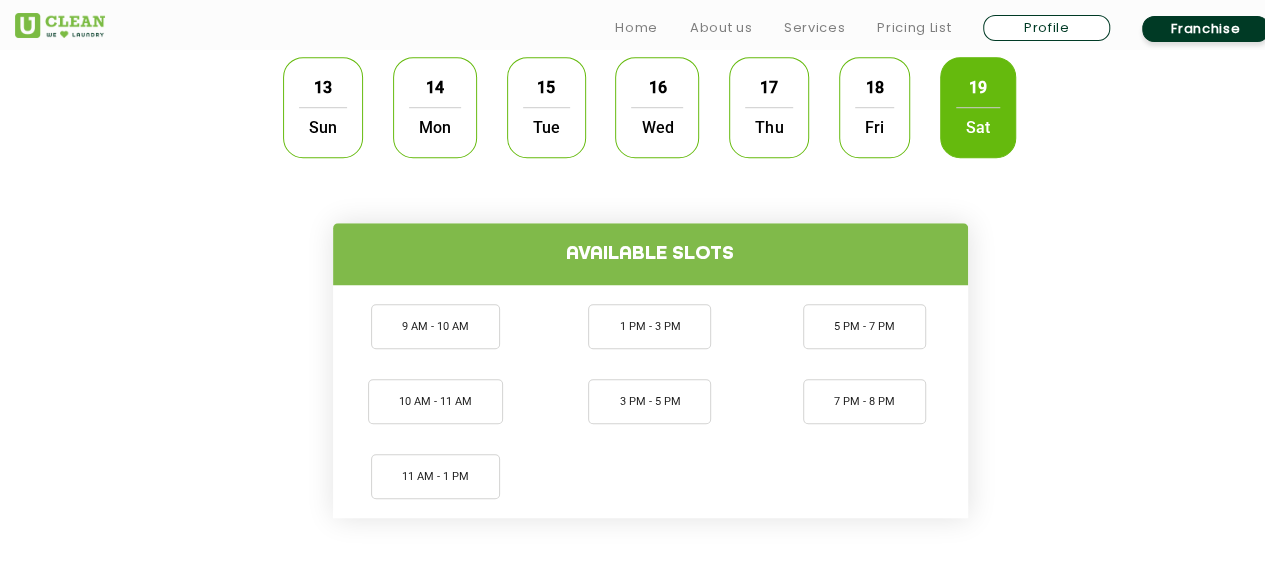 scroll, scrollTop: 700, scrollLeft: 0, axis: vertical 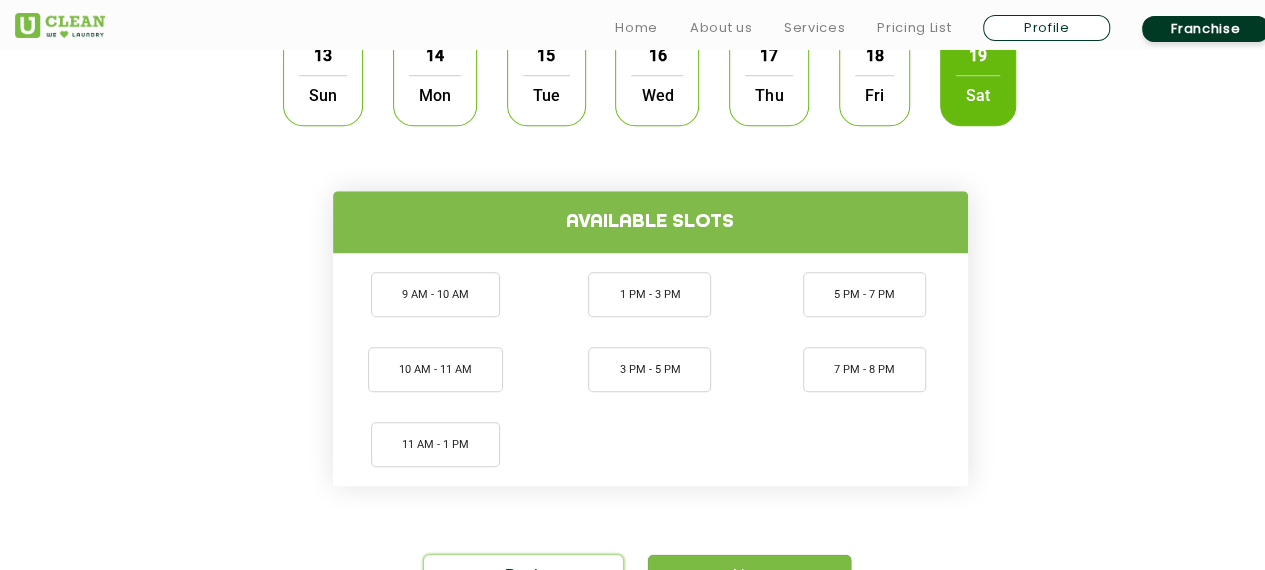 click on "Thu" 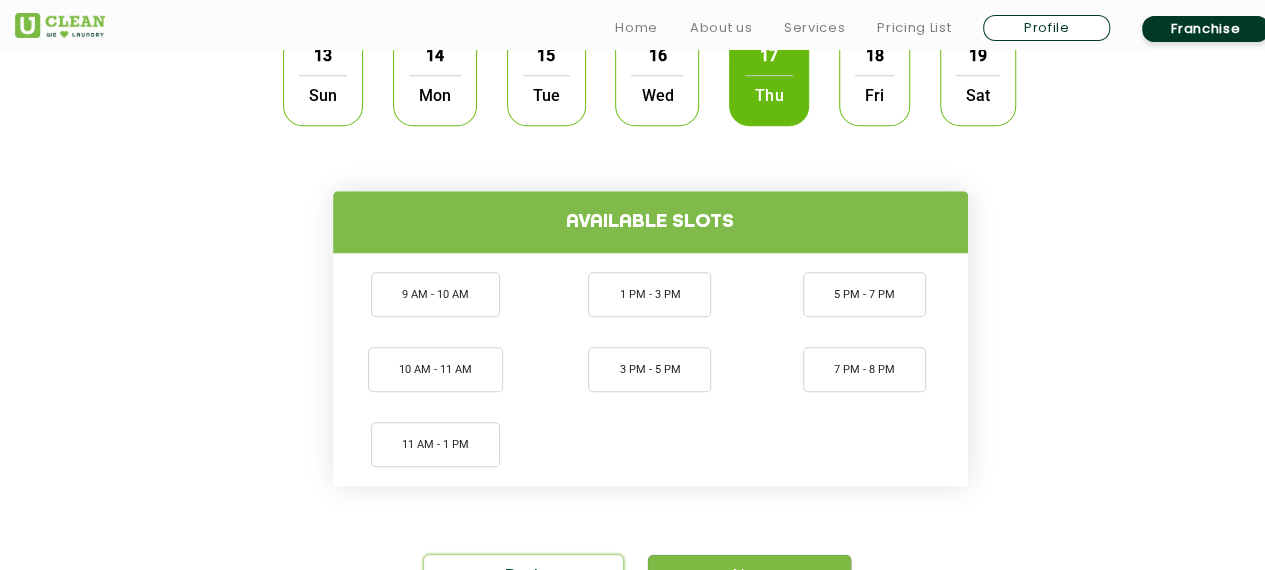 click on "Fri" 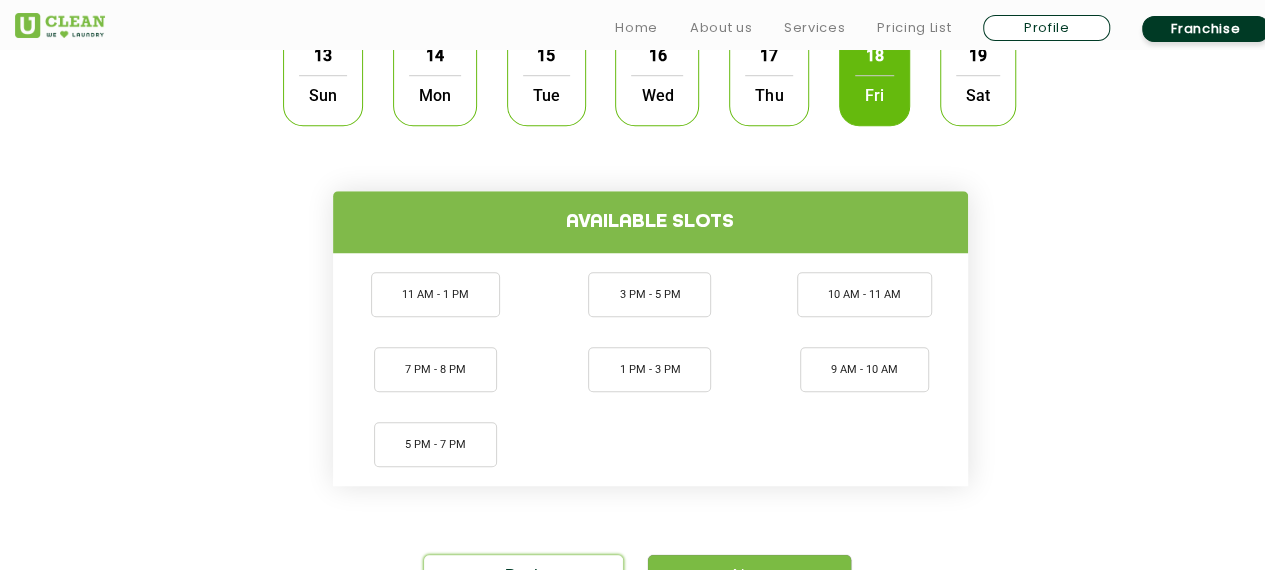 click on "Tue" 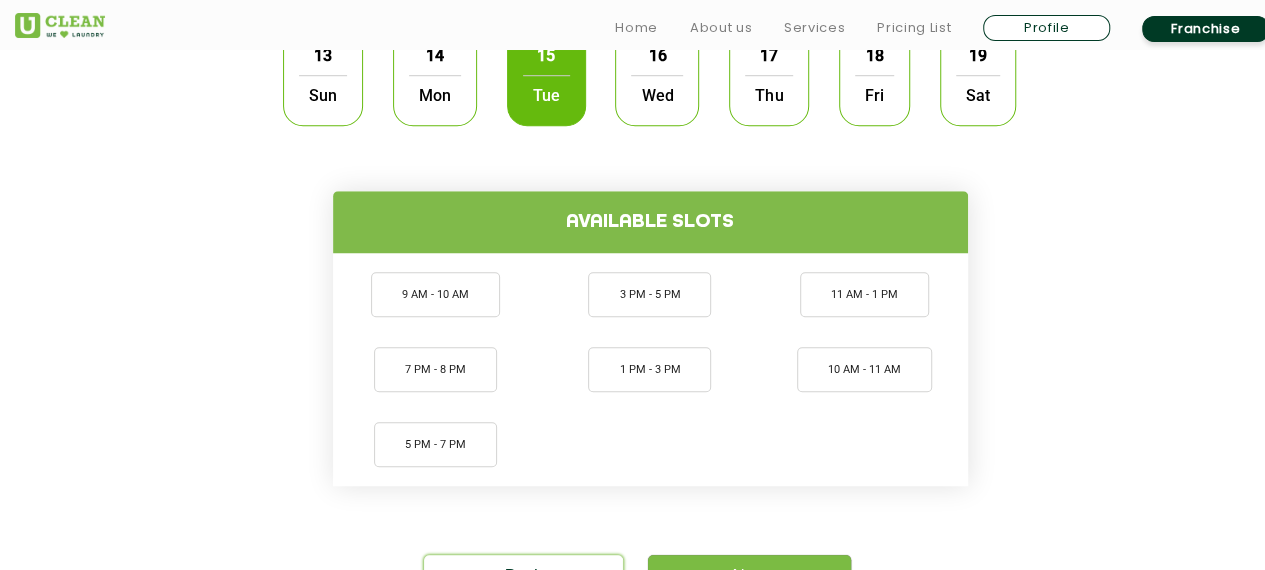 click on "Mon" 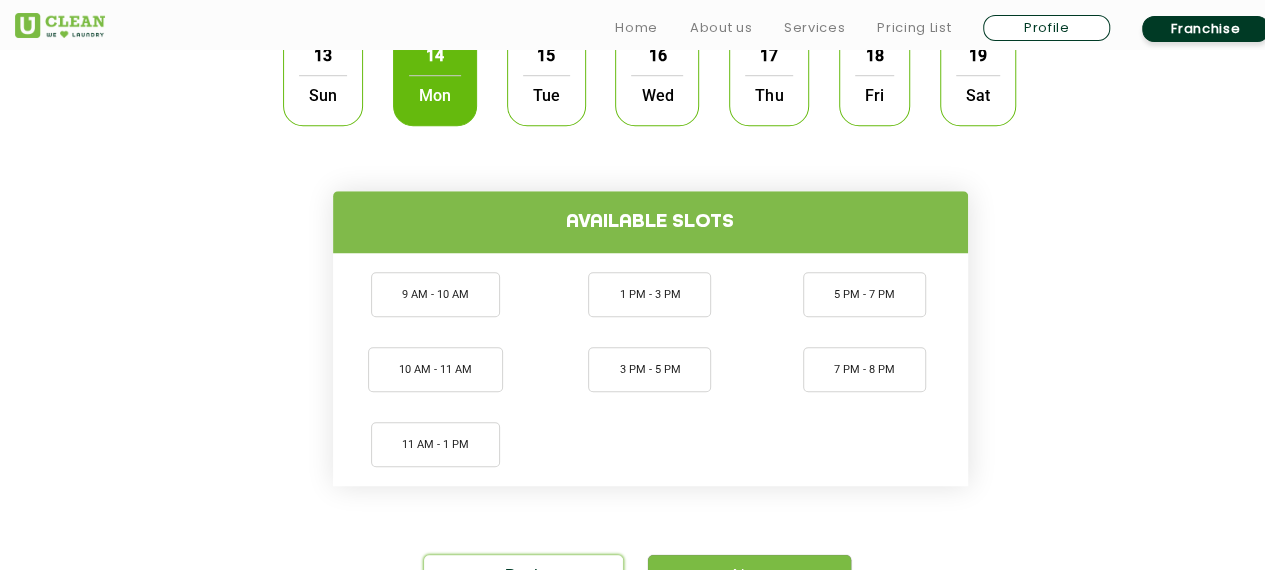 click on "Sat" 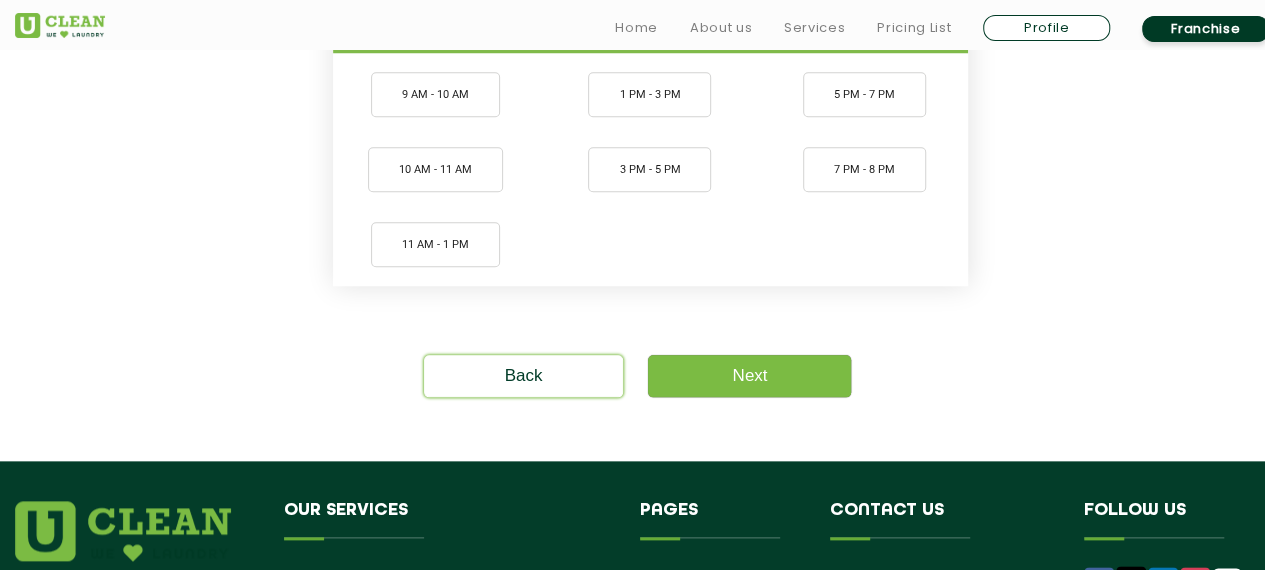 scroll, scrollTop: 1000, scrollLeft: 0, axis: vertical 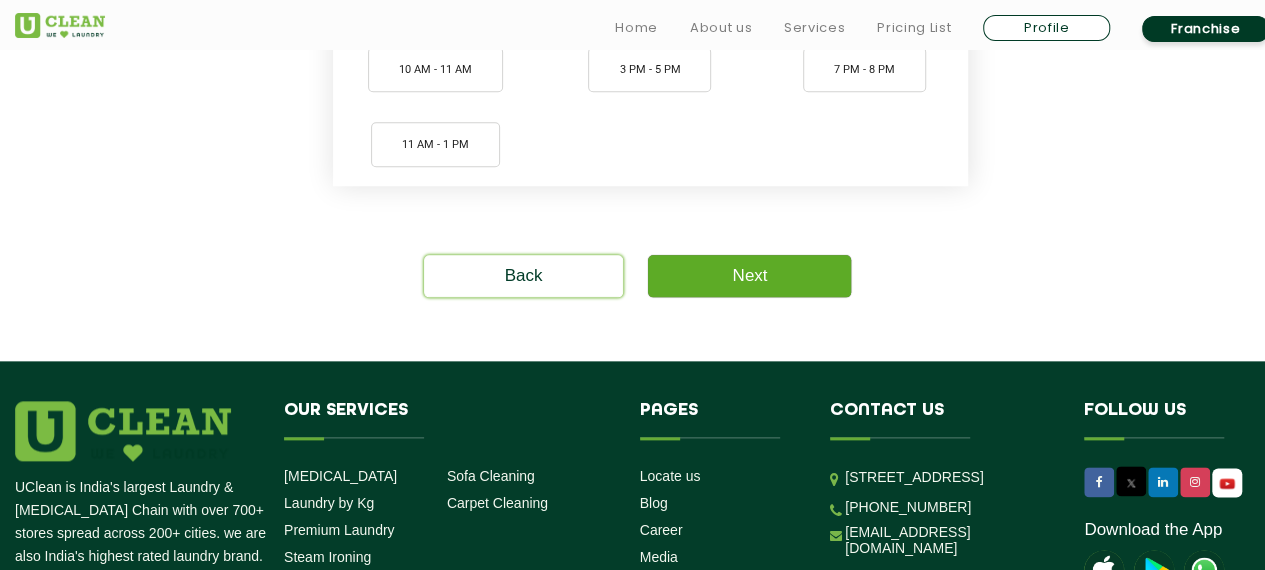 click on "Next" 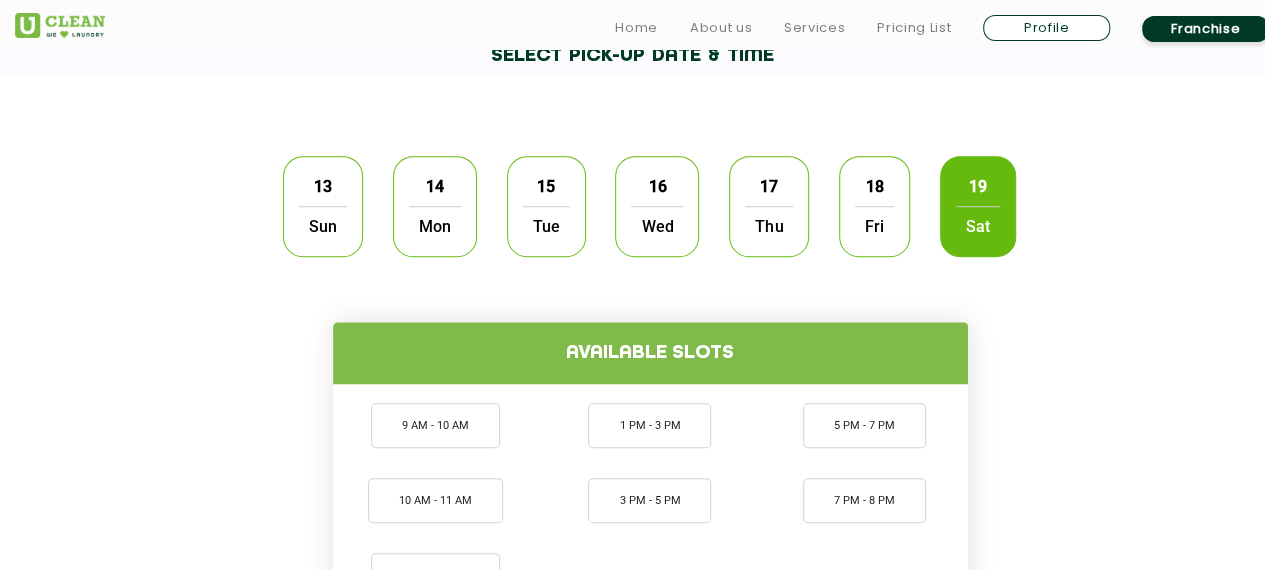 scroll, scrollTop: 600, scrollLeft: 0, axis: vertical 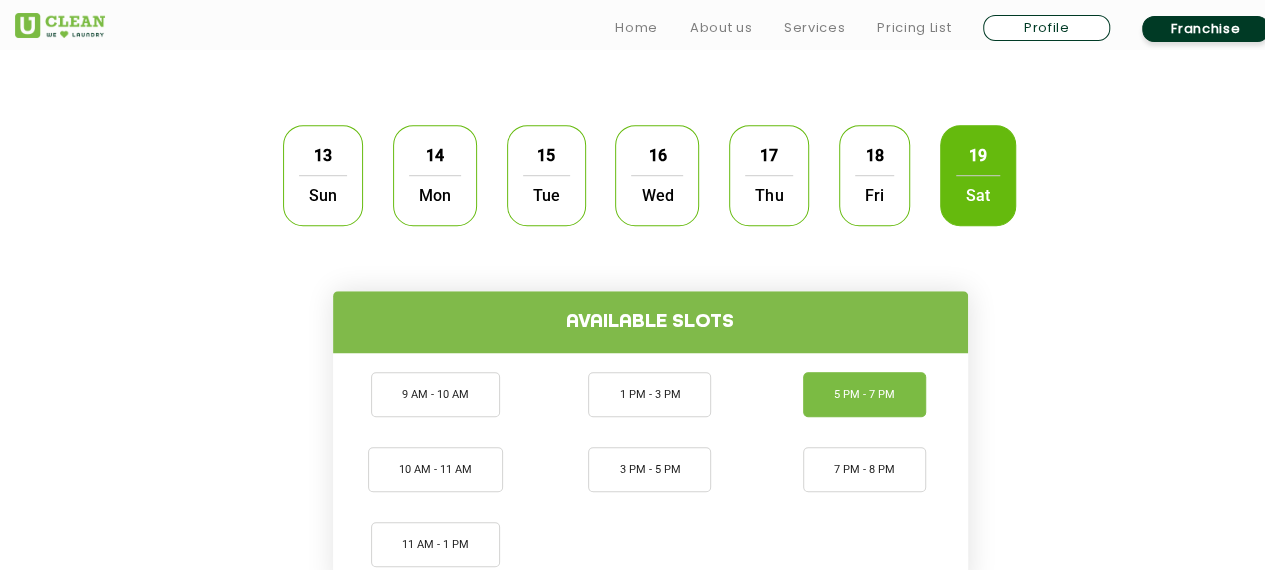 click on "5 PM - 7 PM" 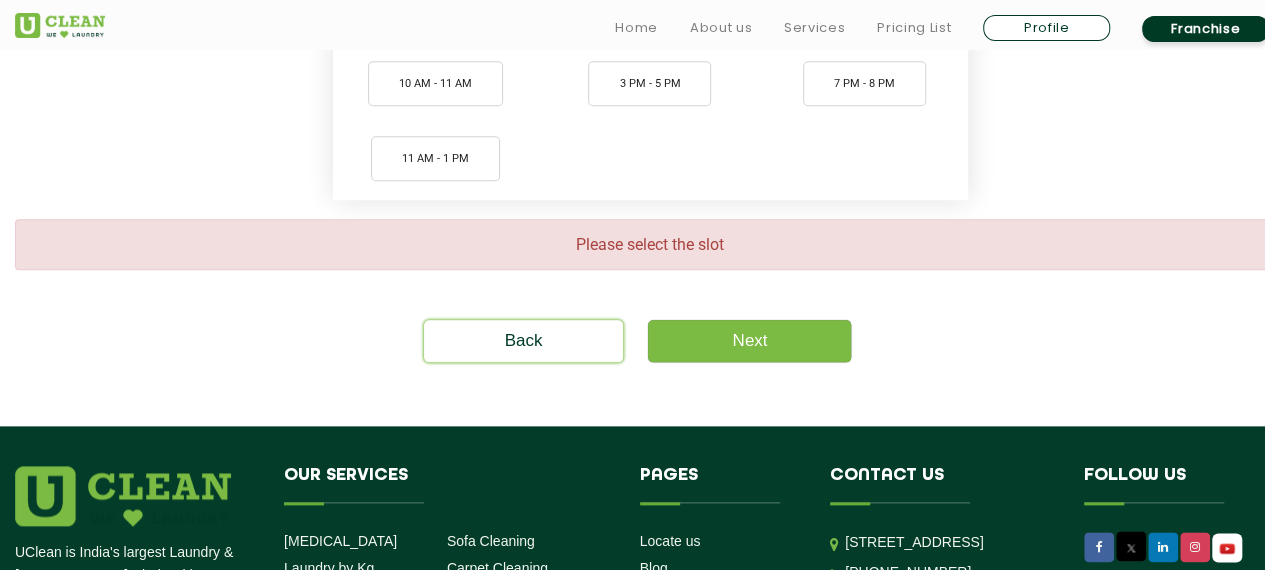 scroll, scrollTop: 1000, scrollLeft: 0, axis: vertical 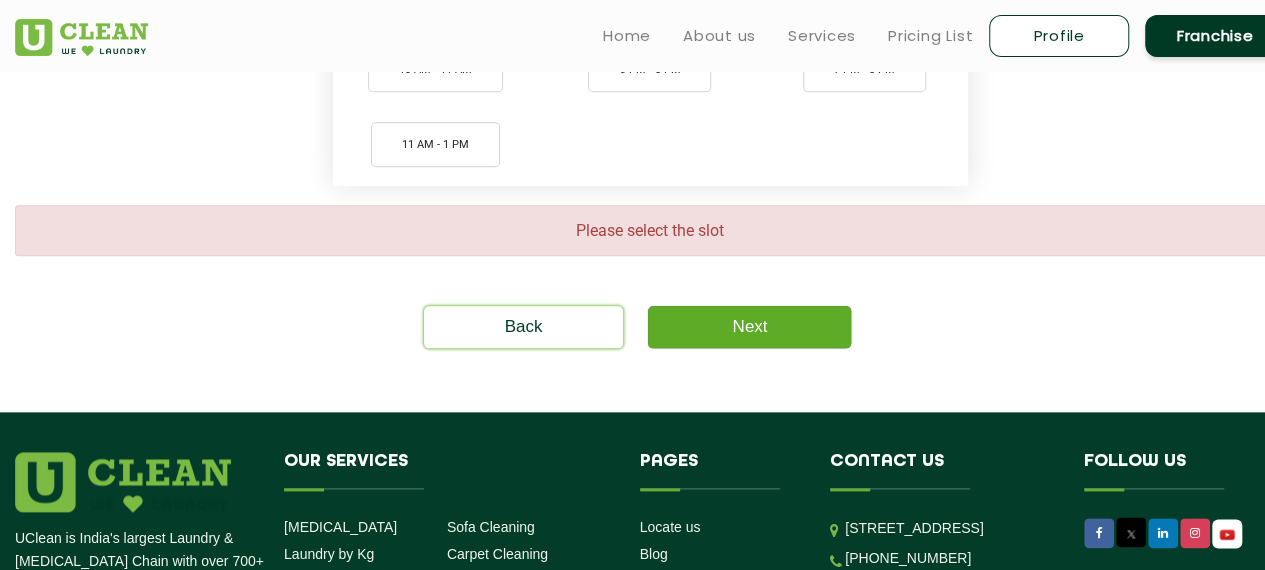 click on "Next" 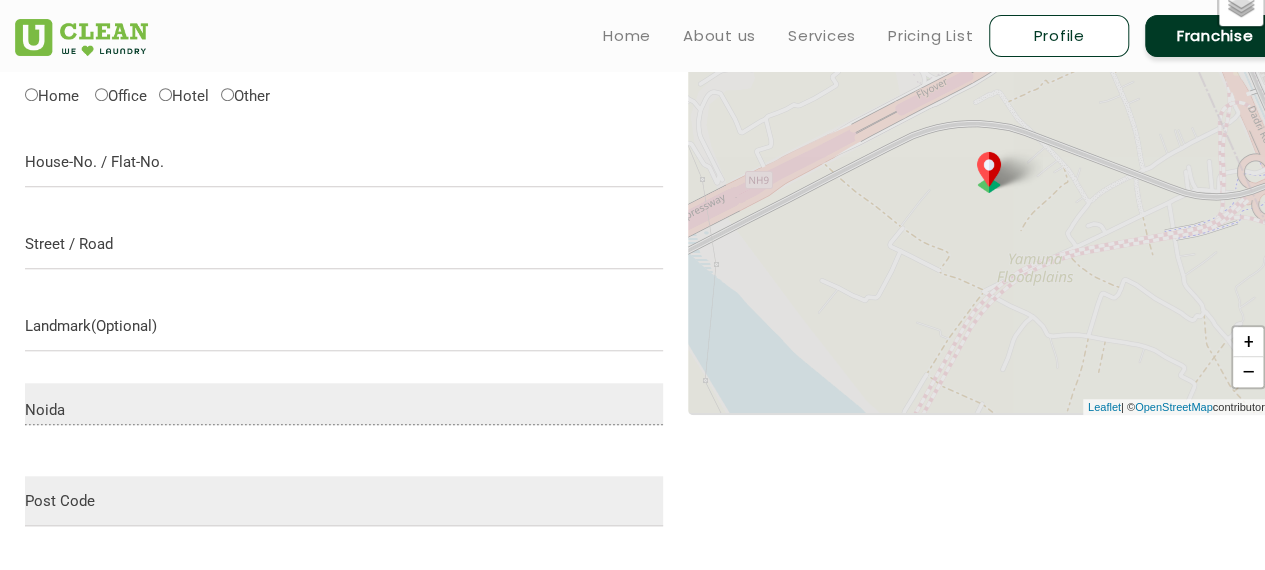 scroll, scrollTop: 654, scrollLeft: 0, axis: vertical 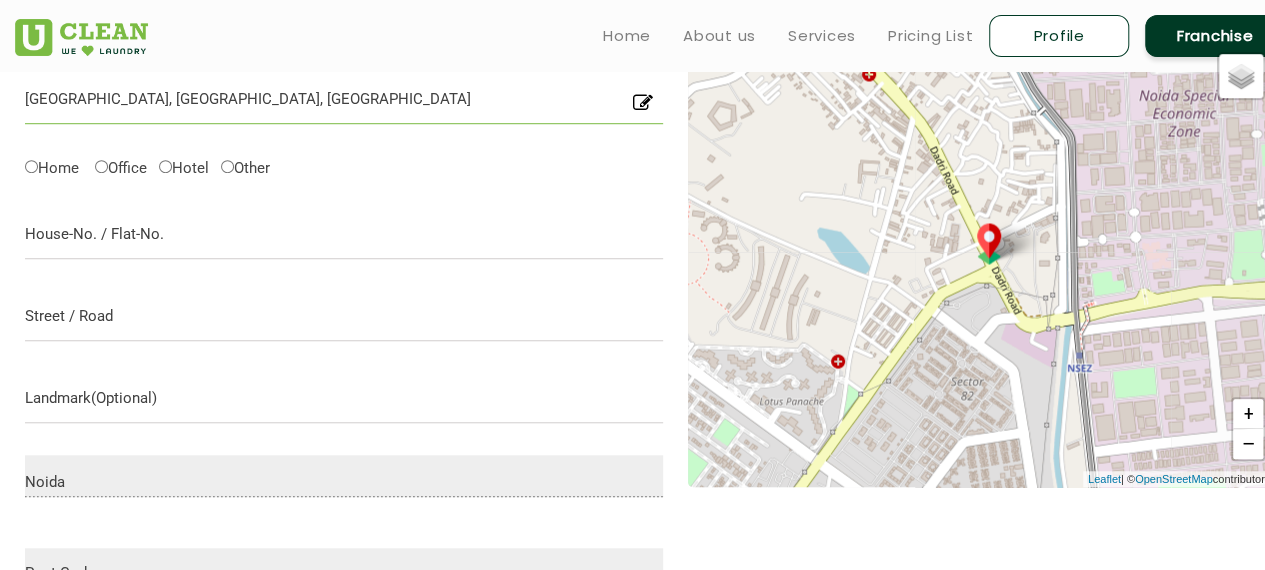 drag, startPoint x: 236, startPoint y: 102, endPoint x: 14, endPoint y: 117, distance: 222.50618 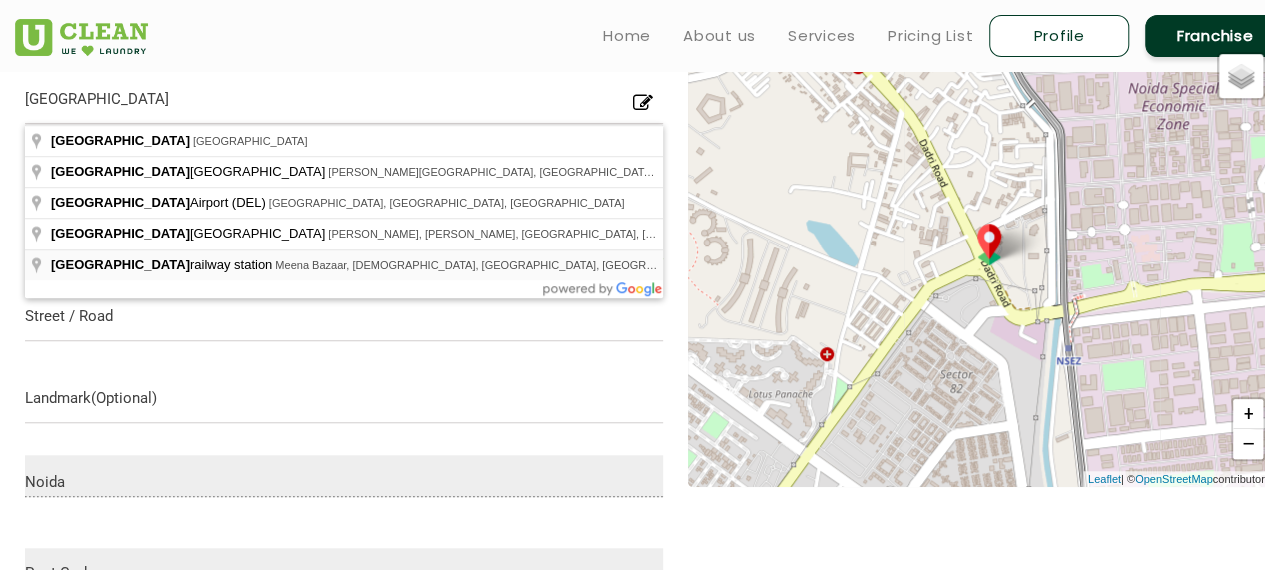 type on "[GEOGRAPHIC_DATA], [GEOGRAPHIC_DATA], [DEMOGRAPHIC_DATA], [GEOGRAPHIC_DATA], [GEOGRAPHIC_DATA], [GEOGRAPHIC_DATA]" 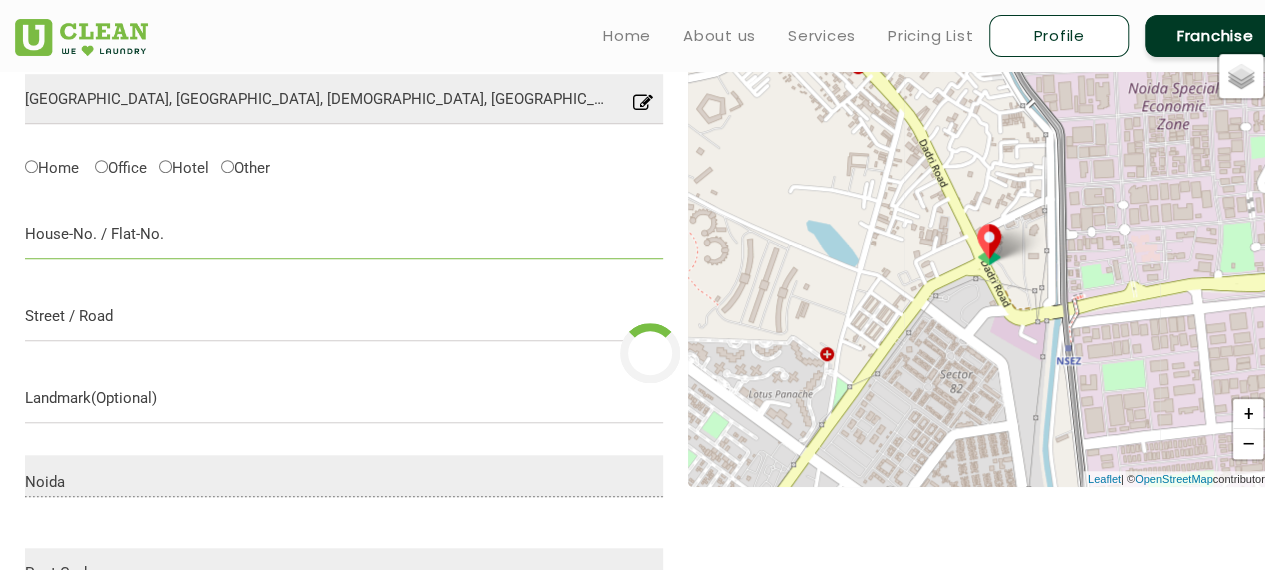 type on "[GEOGRAPHIC_DATA]" 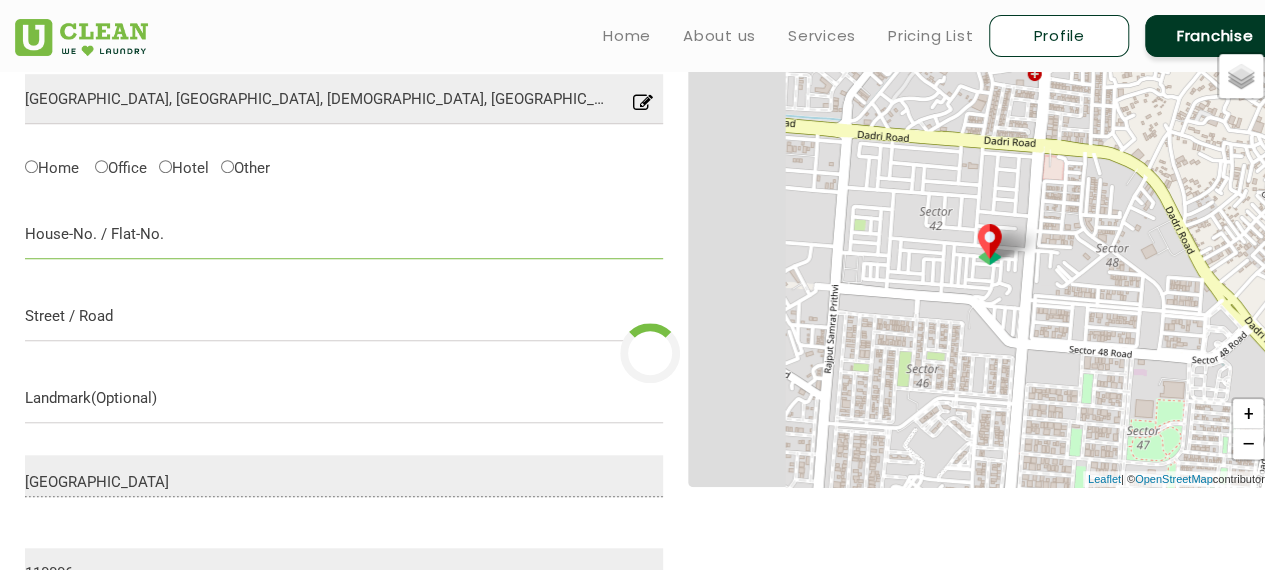 type on "Save" 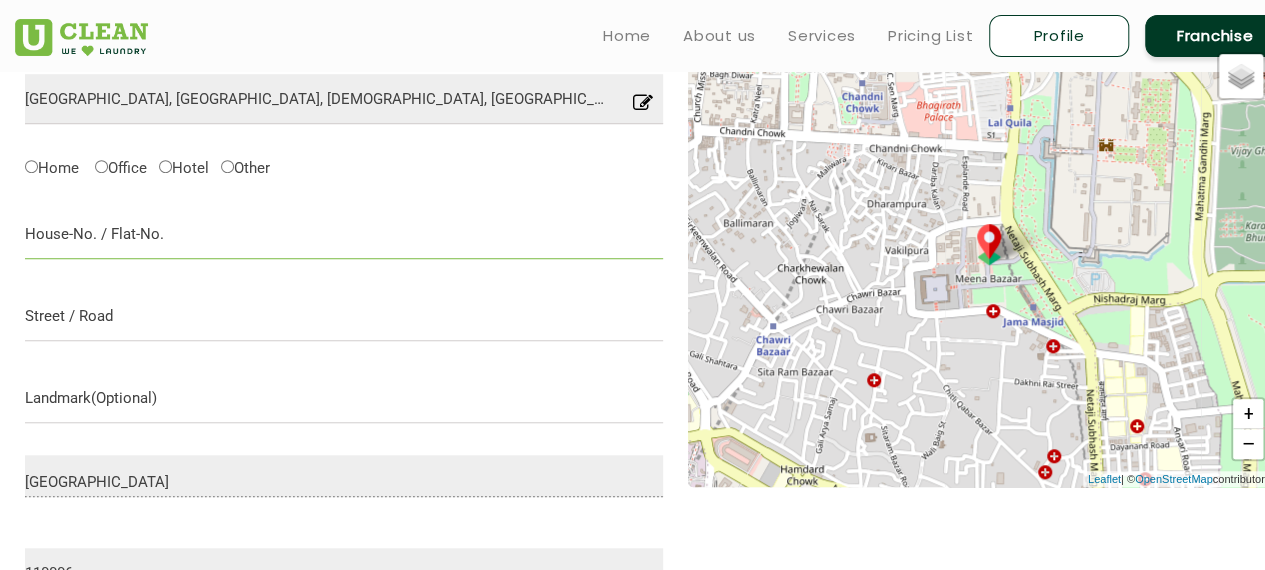 scroll, scrollTop: 554, scrollLeft: 0, axis: vertical 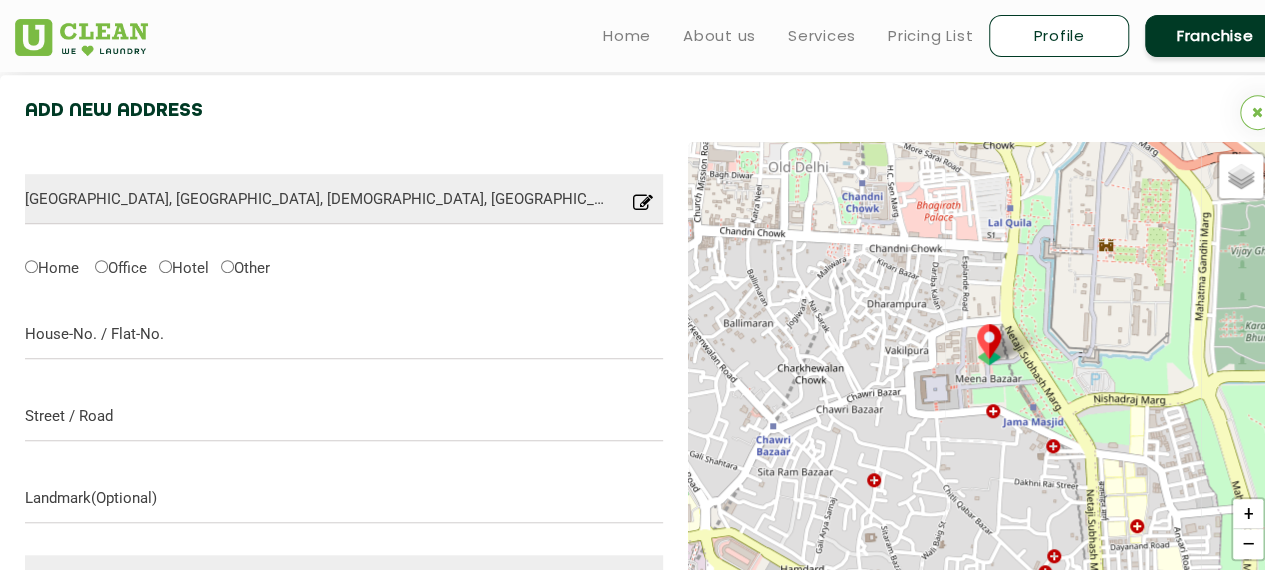 click on "Location you have entered is not into our serviceable area, please try with some other location." at bounding box center [344, 242] 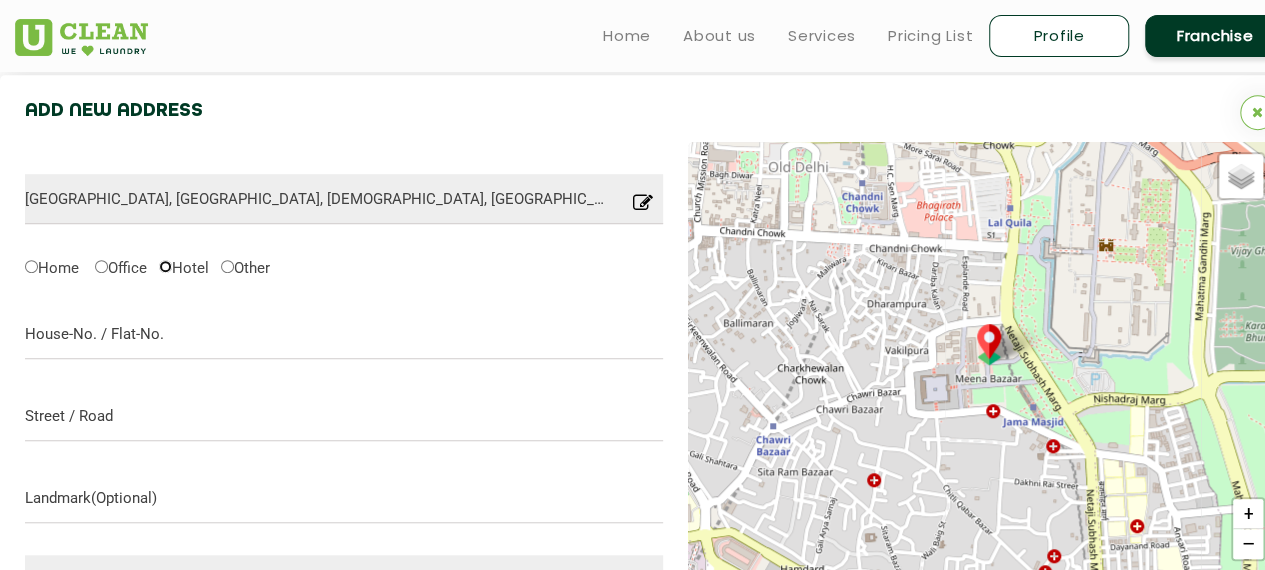 click on "Hotel" at bounding box center (165, 266) 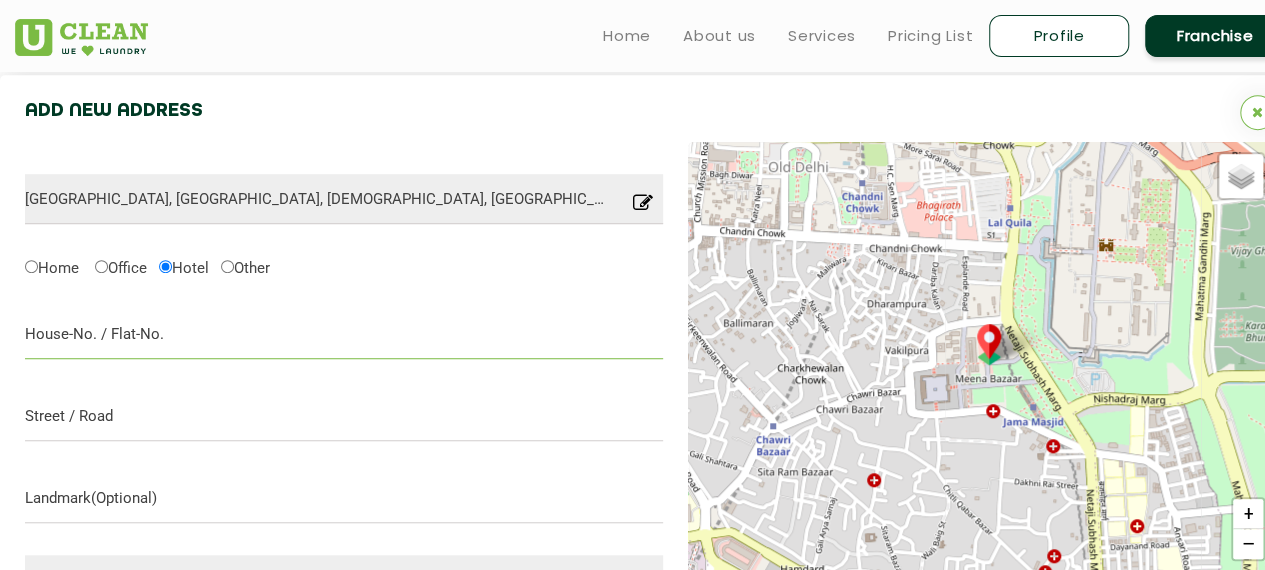 click at bounding box center [344, 334] 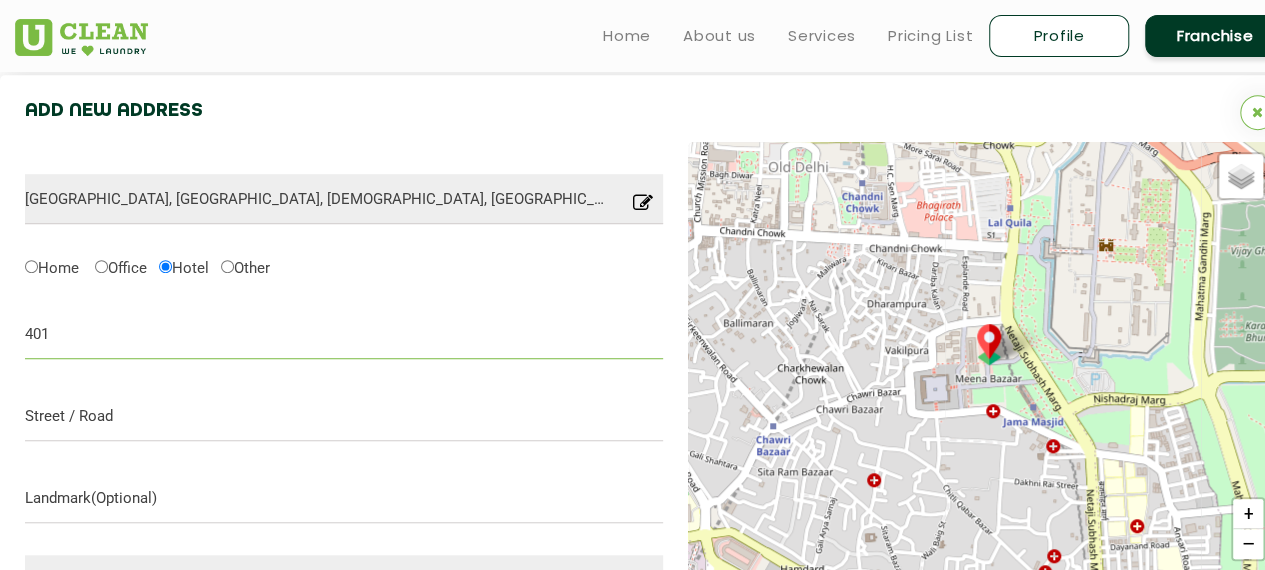 type on "401" 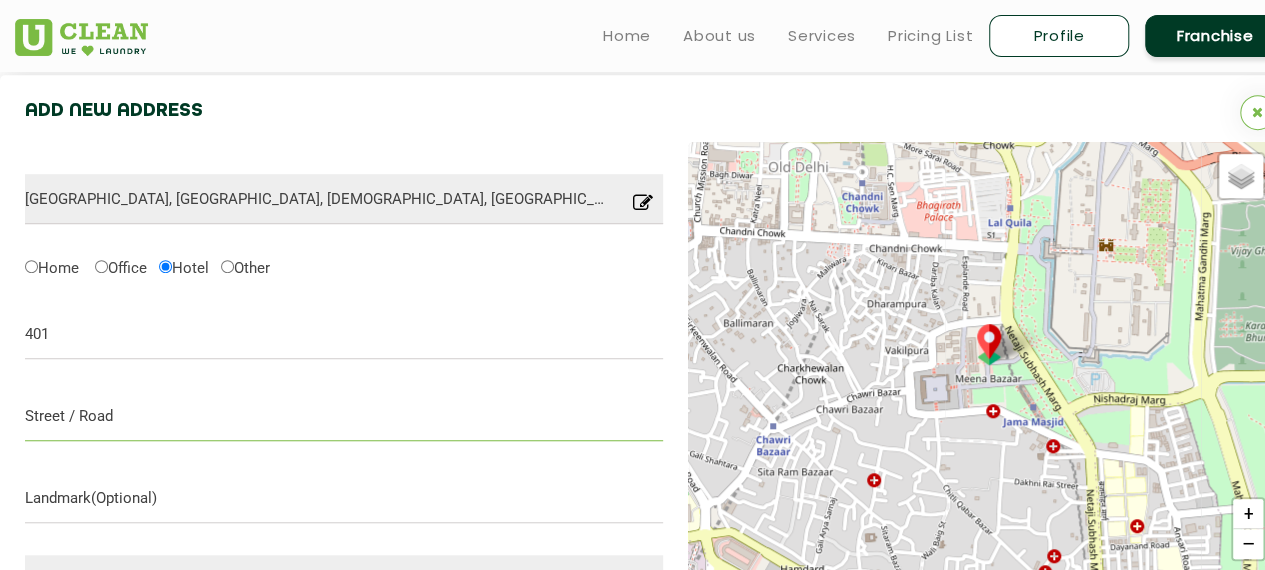 click at bounding box center (344, 416) 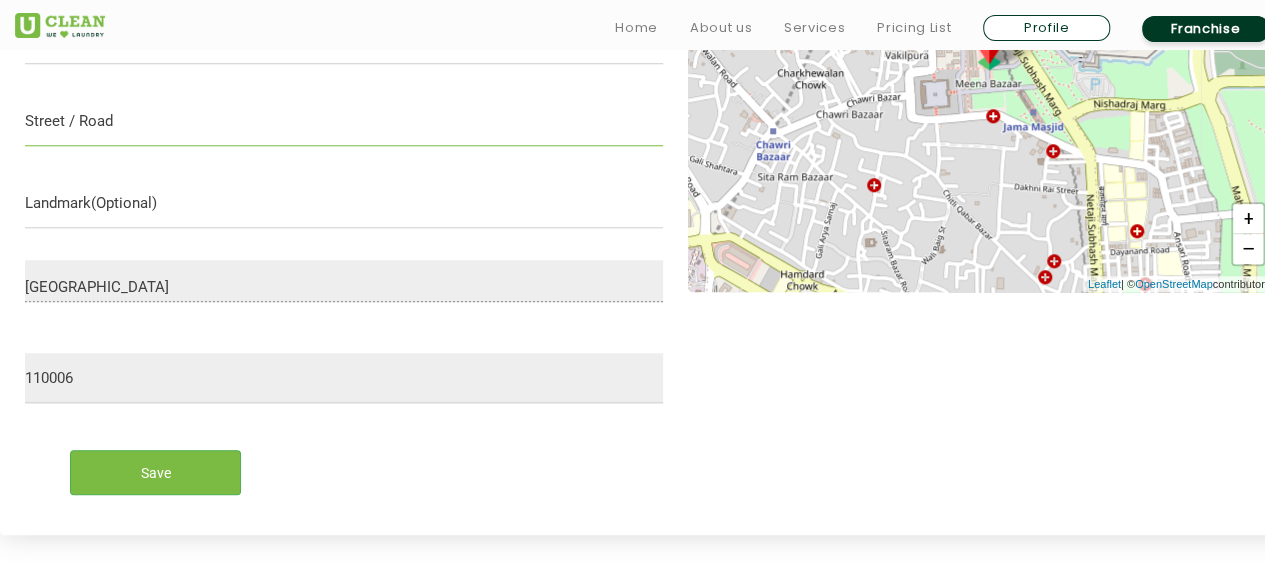scroll, scrollTop: 854, scrollLeft: 0, axis: vertical 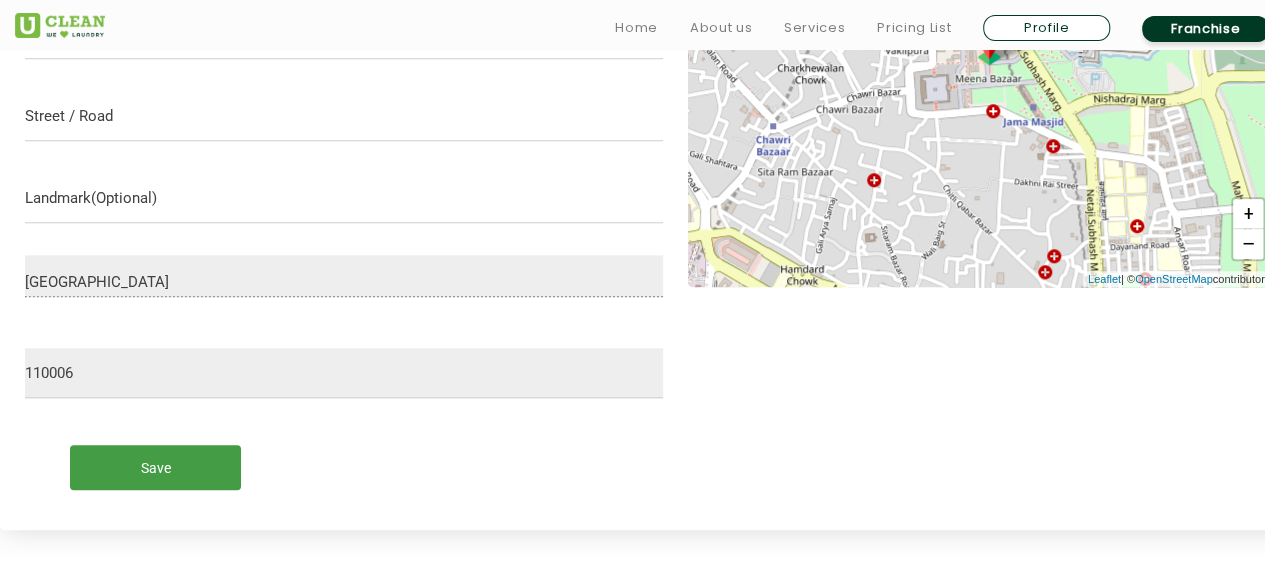 click on "Save" at bounding box center (155, 467) 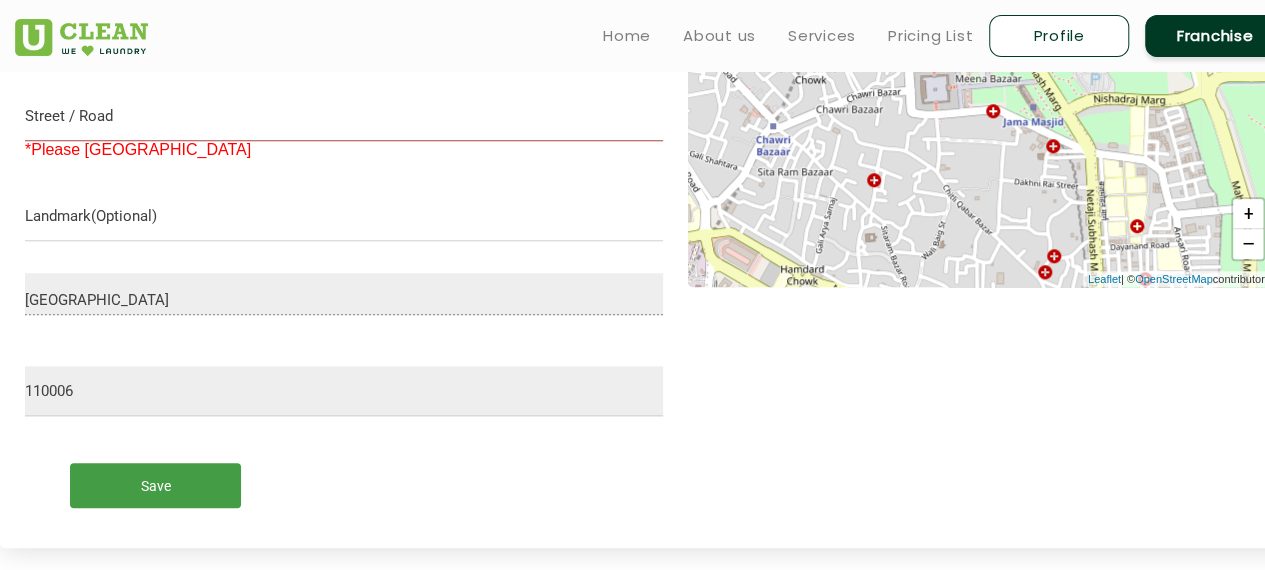 scroll, scrollTop: 754, scrollLeft: 0, axis: vertical 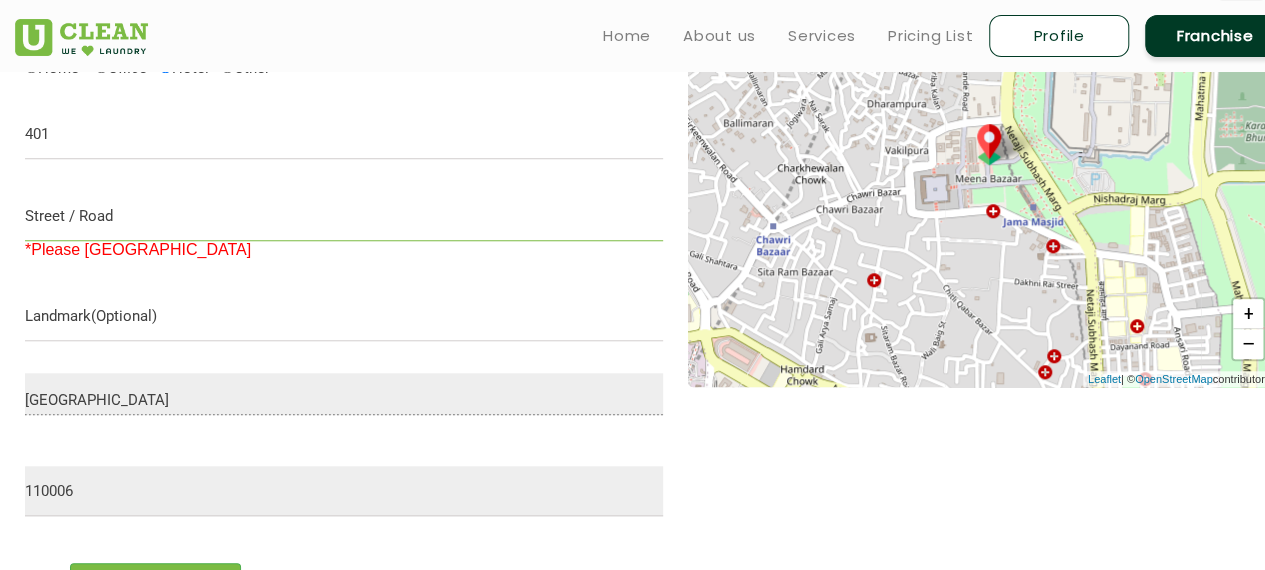 click at bounding box center (344, 216) 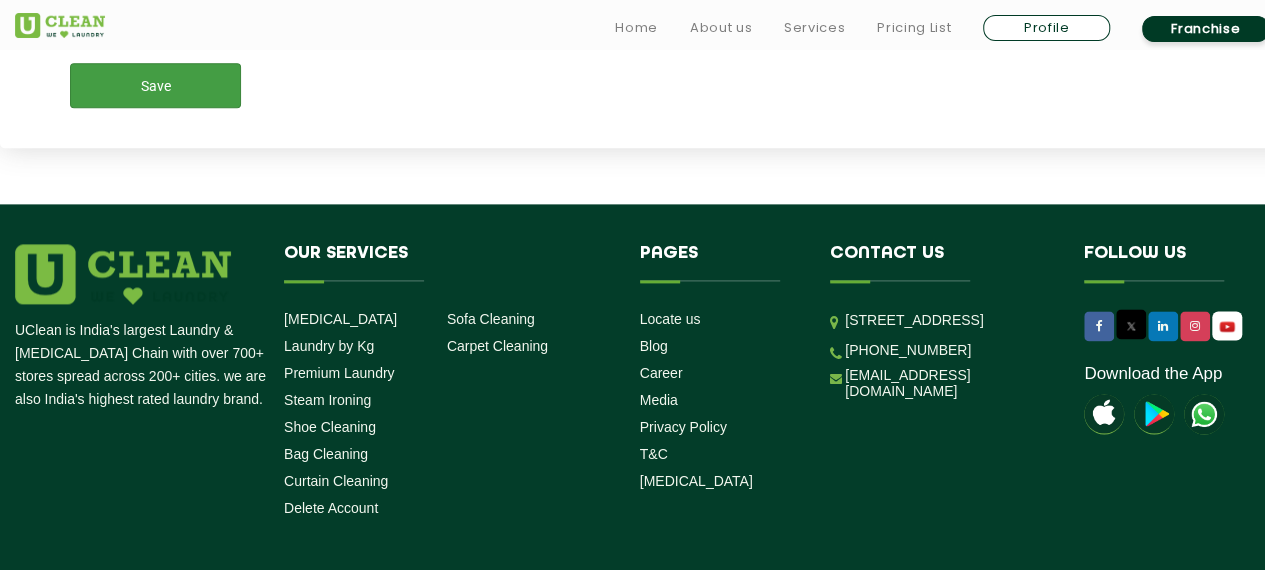 type on "dabri mor" 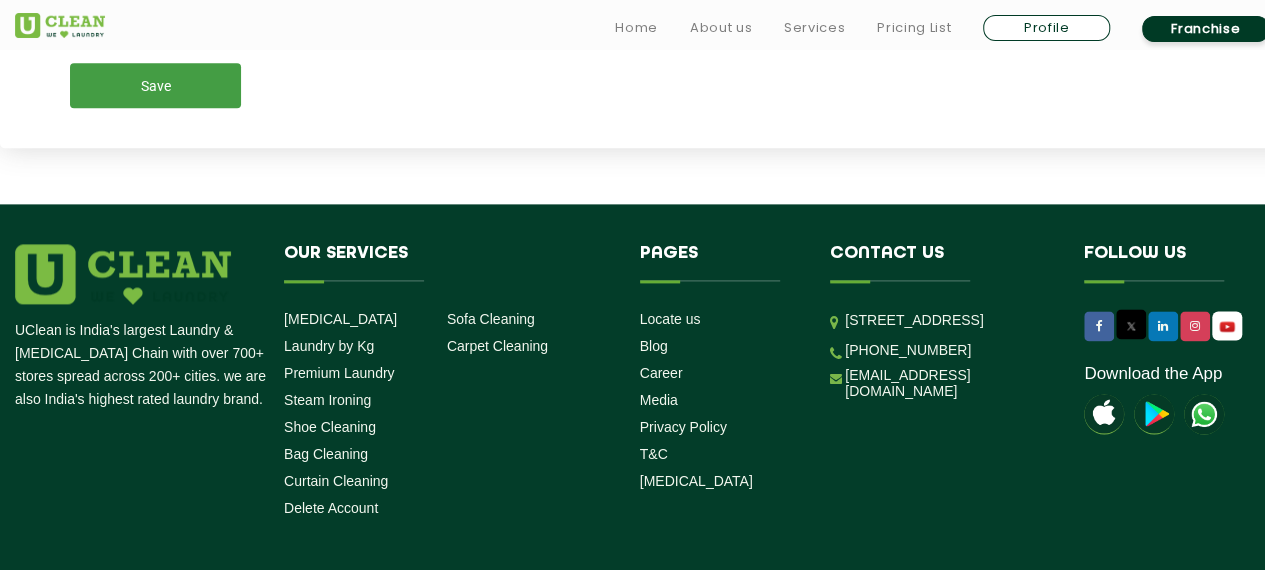 click on "Save" at bounding box center (155, 85) 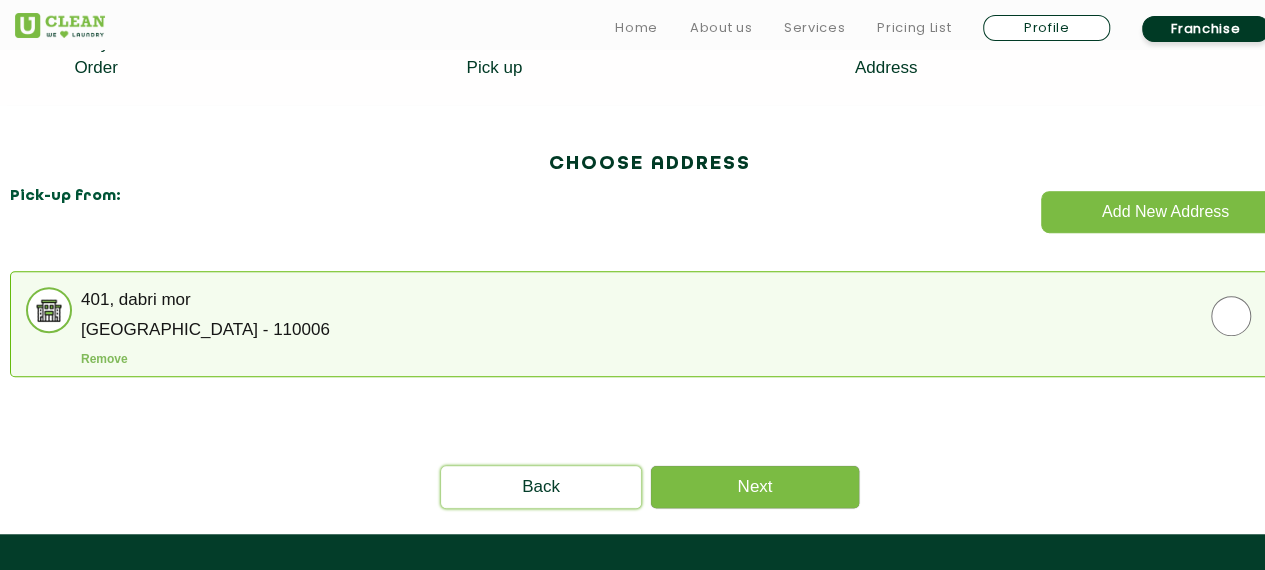 scroll, scrollTop: 515, scrollLeft: 0, axis: vertical 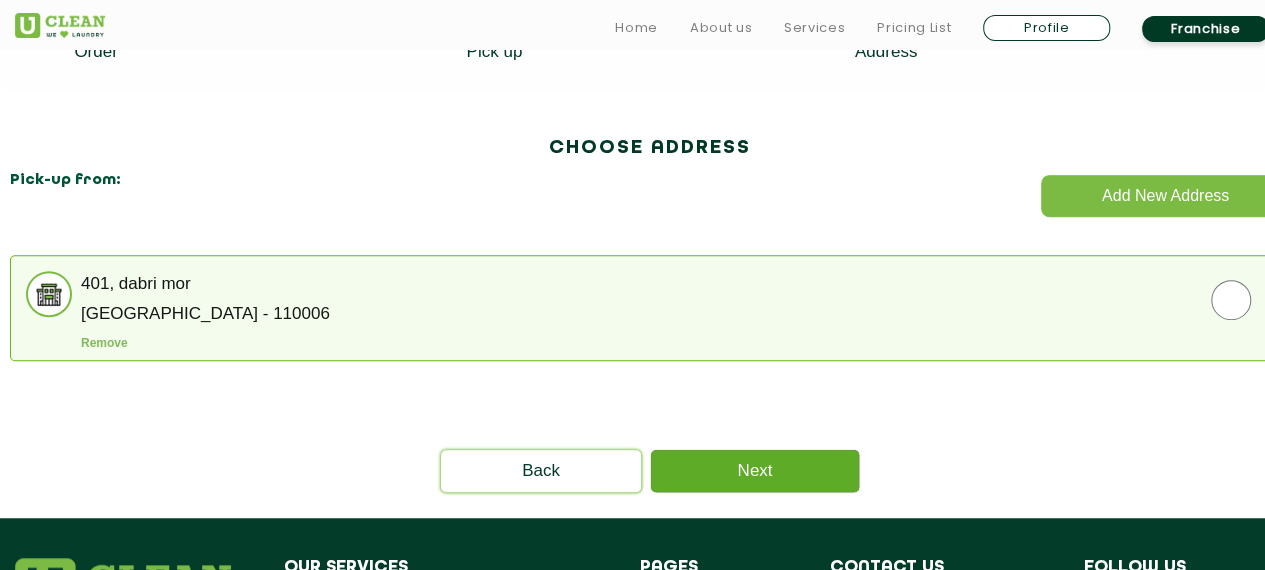 click on "Next" 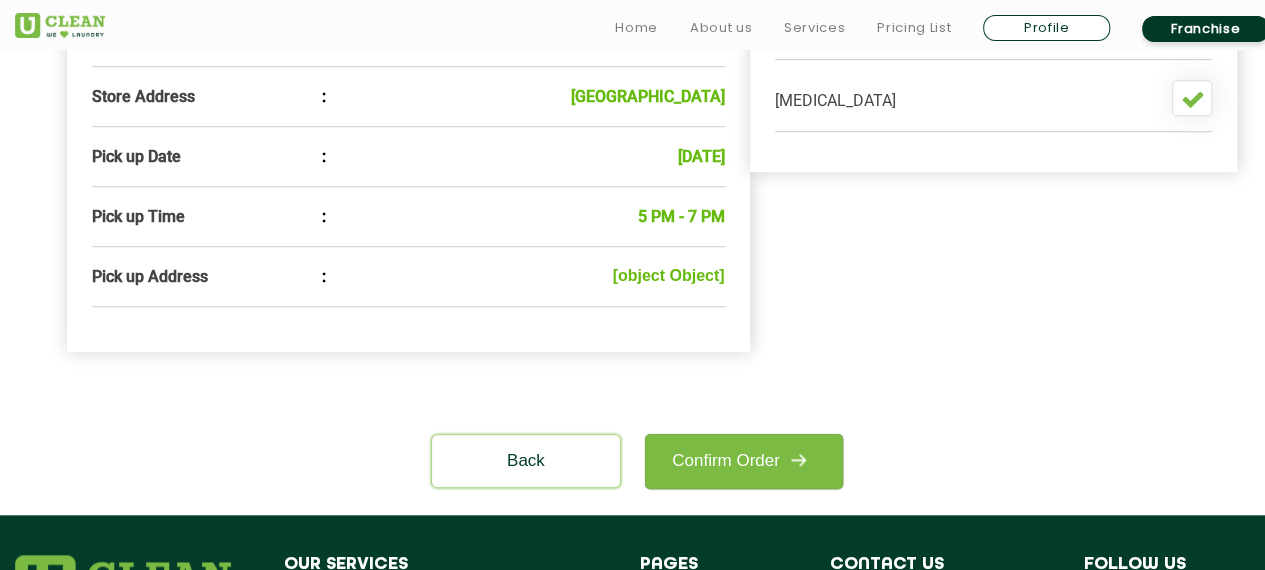 scroll, scrollTop: 800, scrollLeft: 0, axis: vertical 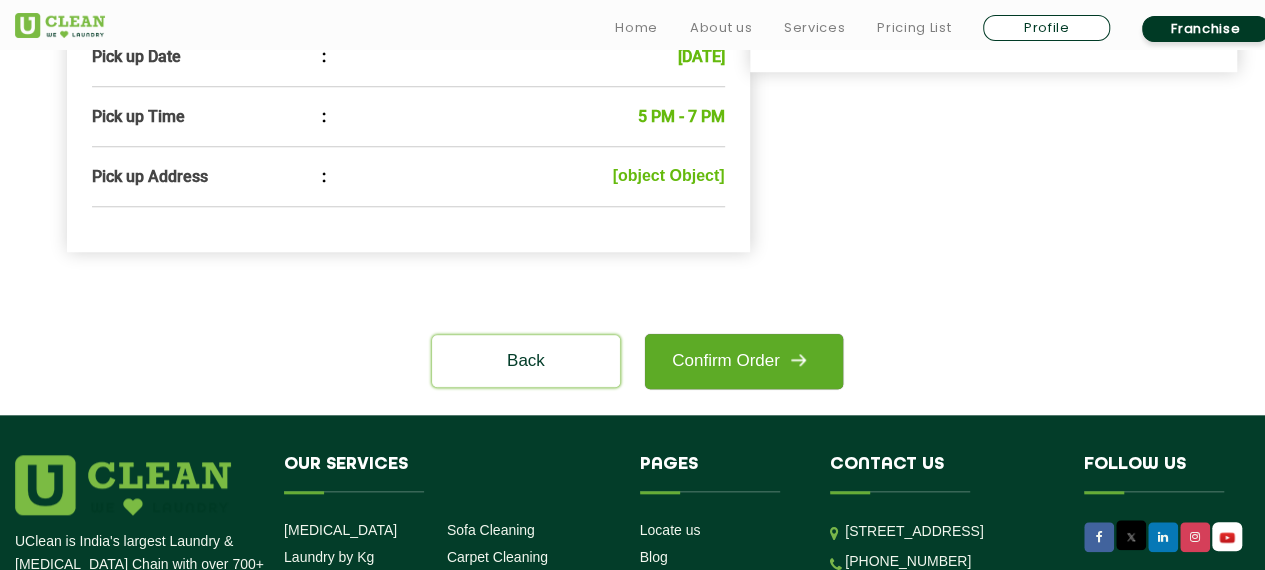 click on "Confirm Order" 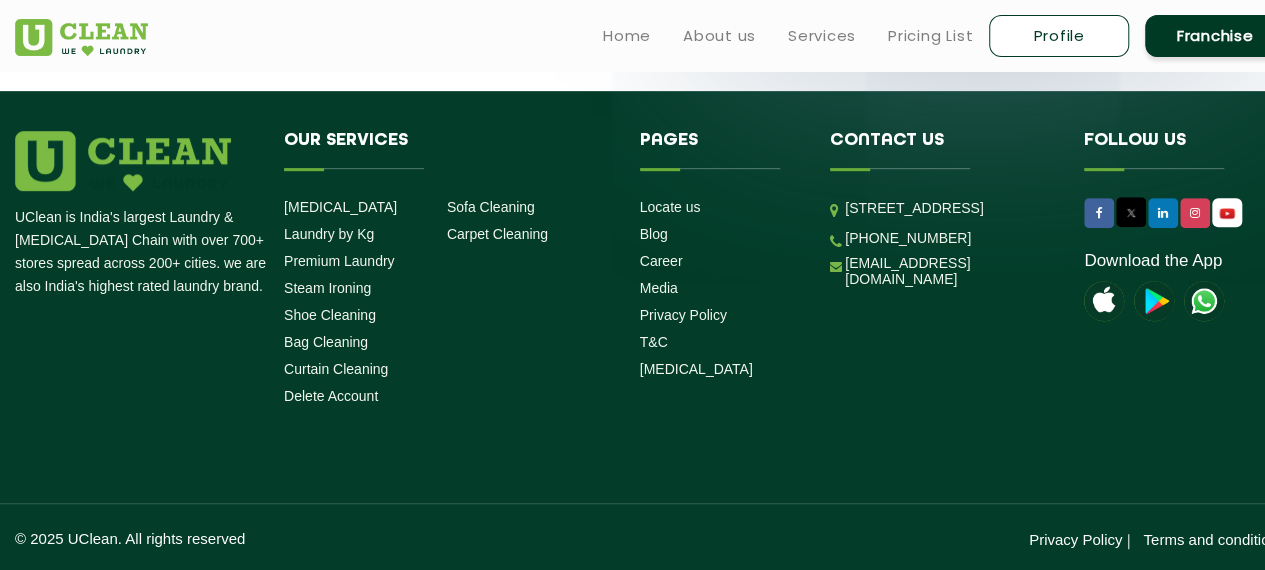 scroll, scrollTop: 0, scrollLeft: 0, axis: both 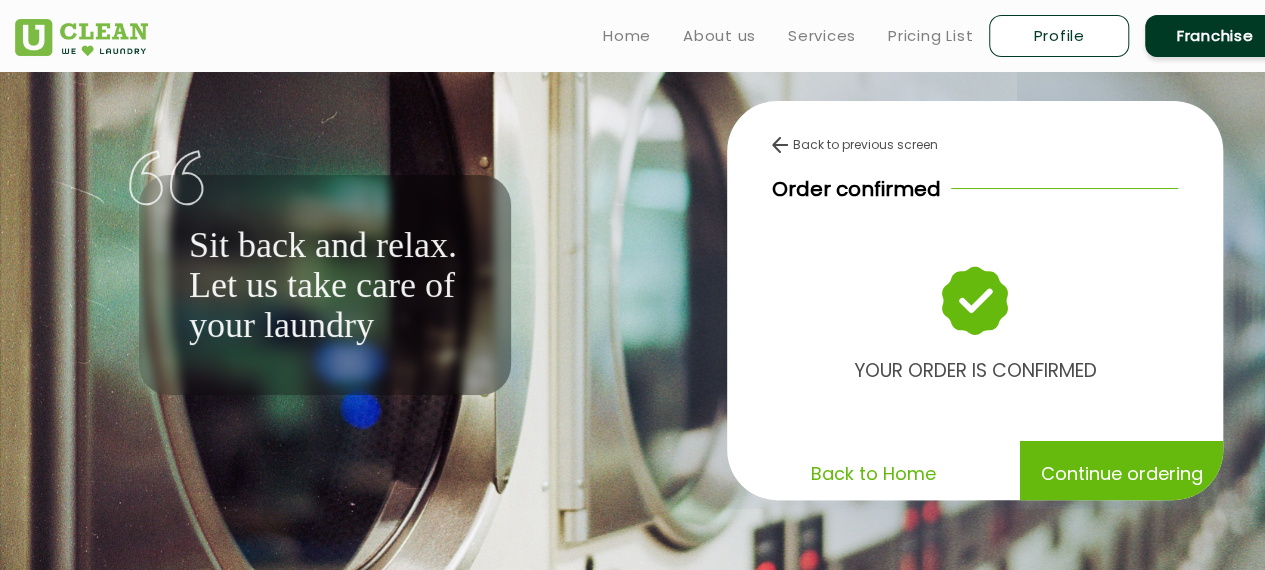 click on "Profile" at bounding box center [1059, 36] 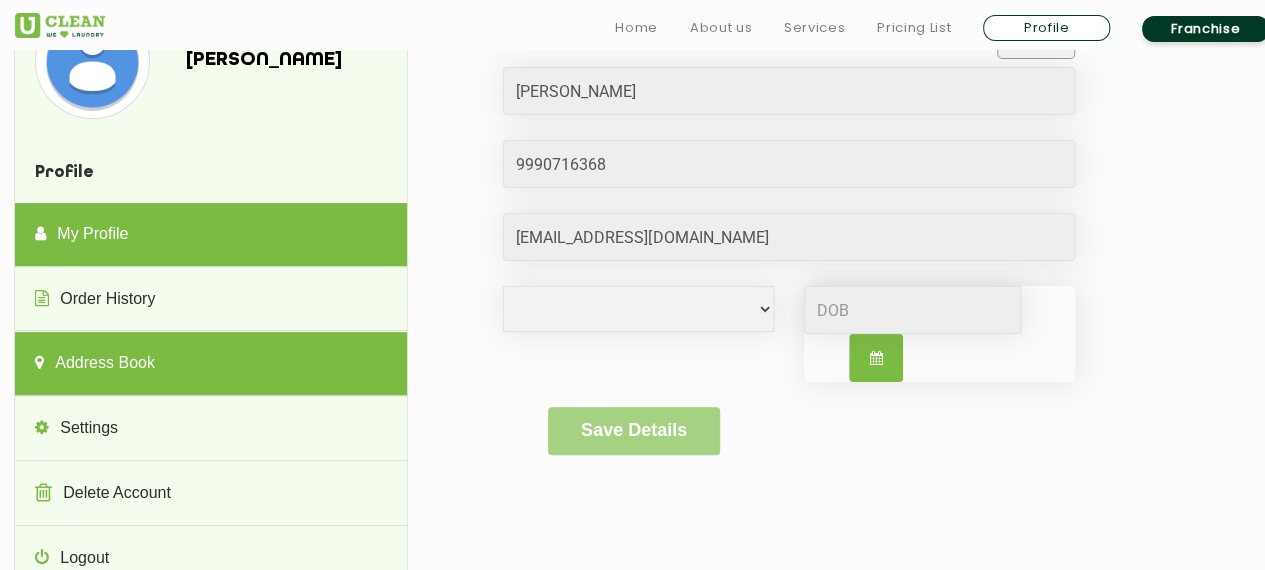 scroll, scrollTop: 100, scrollLeft: 0, axis: vertical 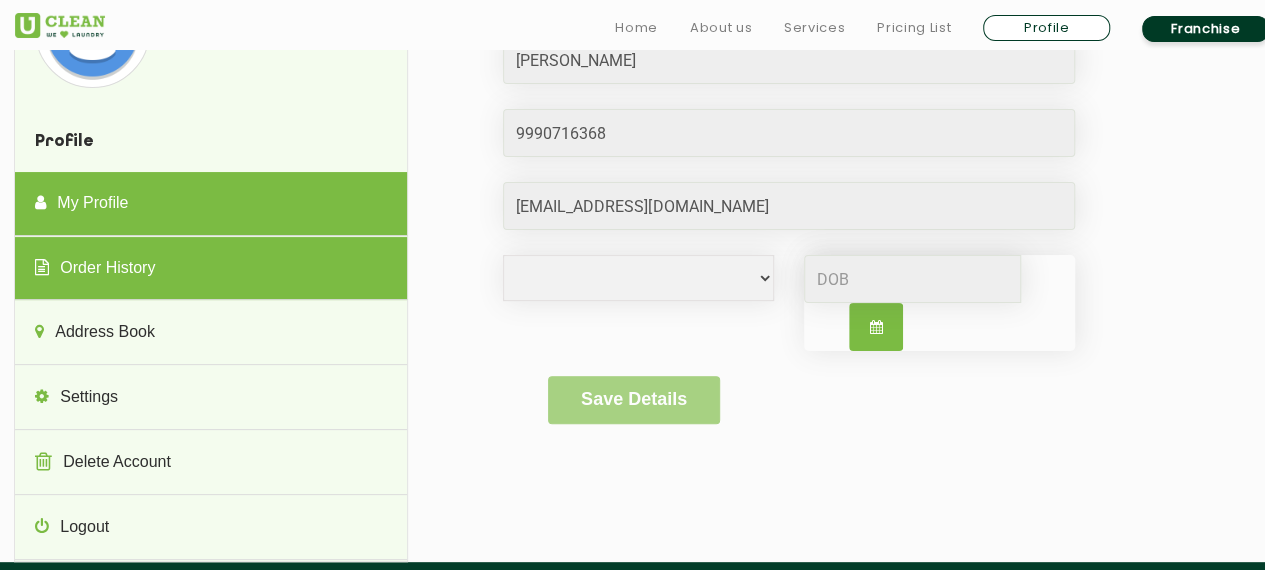 click on "Order History" at bounding box center (210, 269) 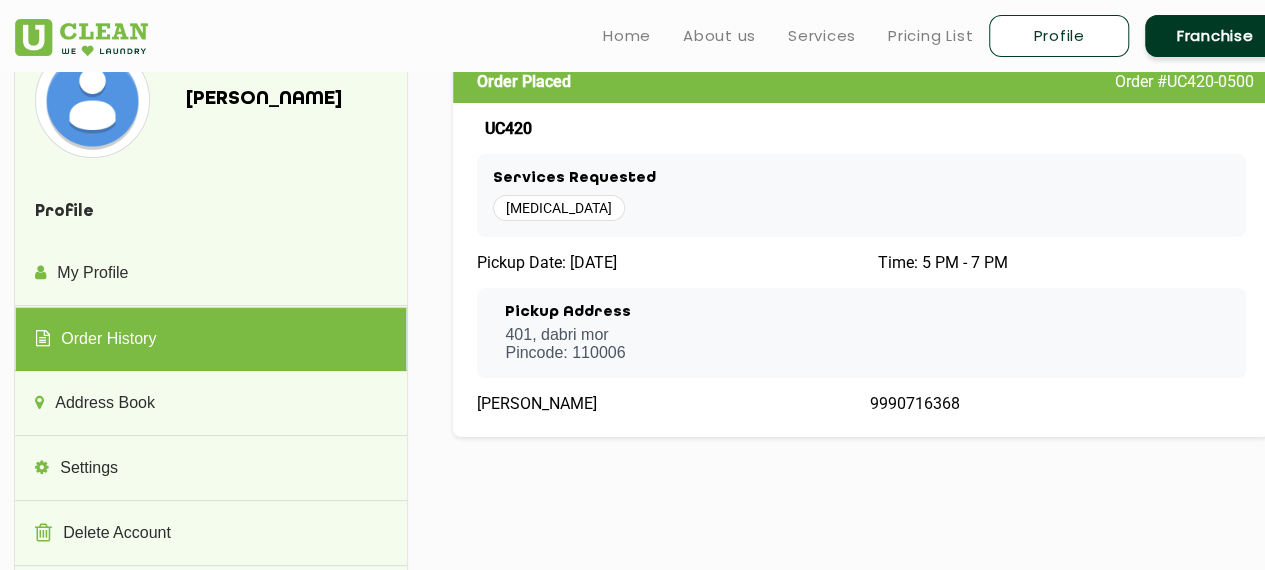 scroll, scrollTop: 0, scrollLeft: 0, axis: both 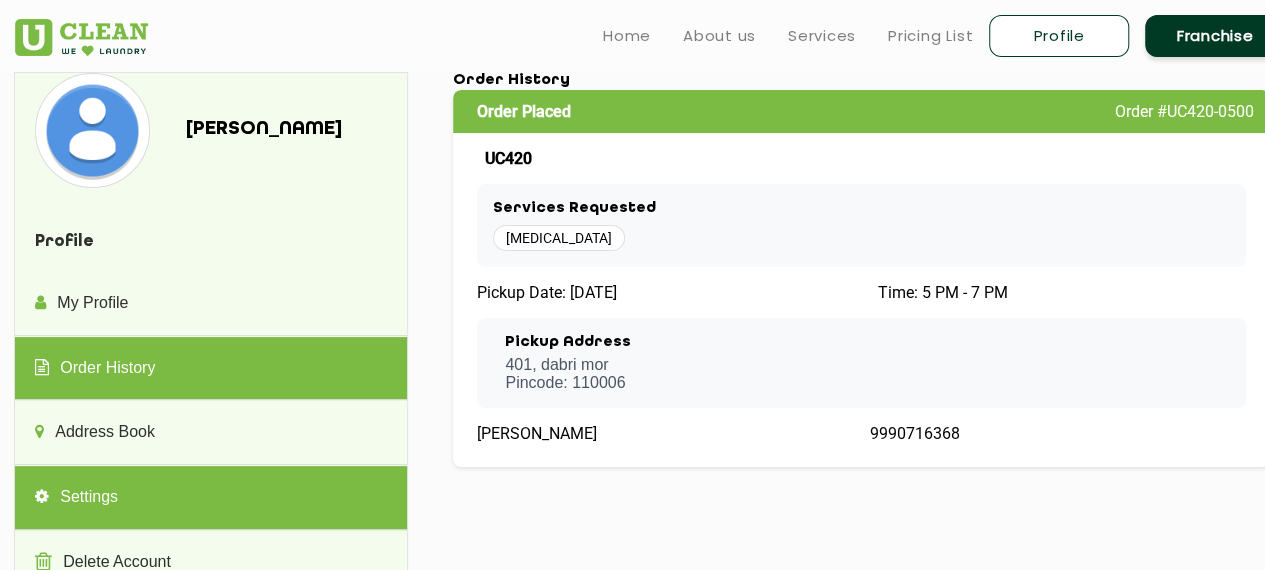 click on "Settings" at bounding box center [210, 498] 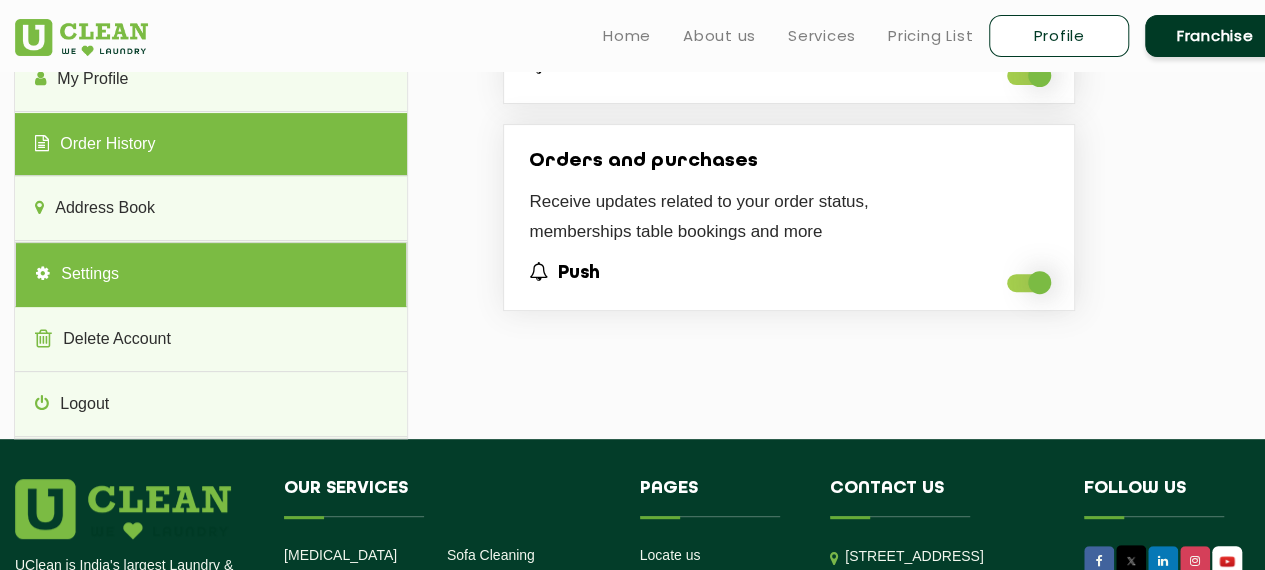 scroll, scrollTop: 100, scrollLeft: 0, axis: vertical 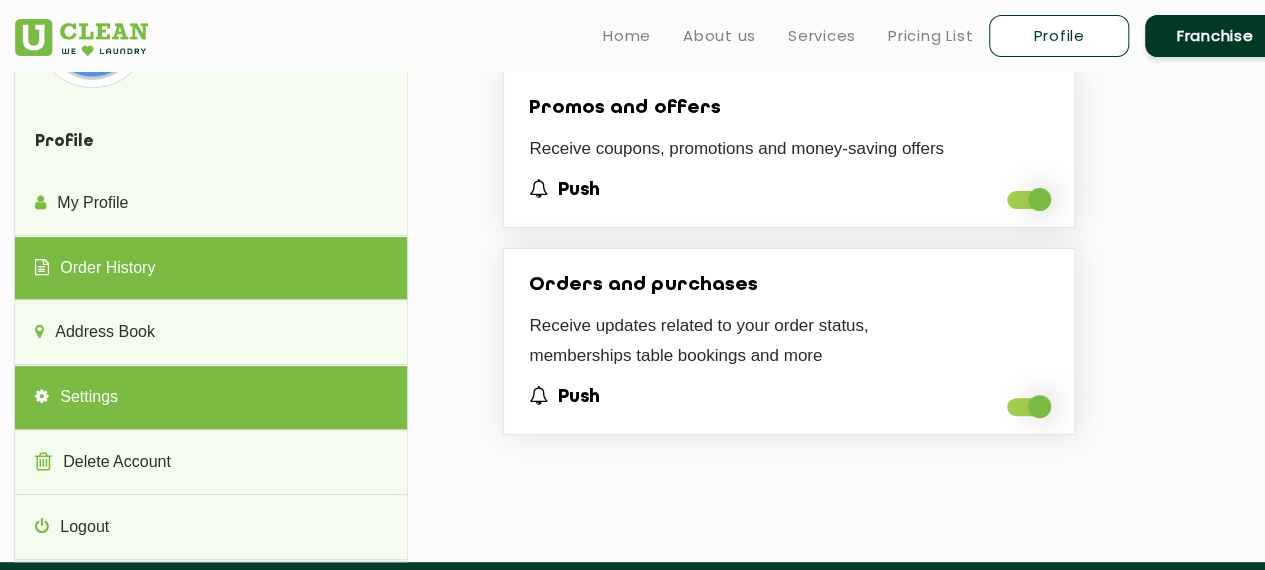 click on "Order History" at bounding box center (210, 269) 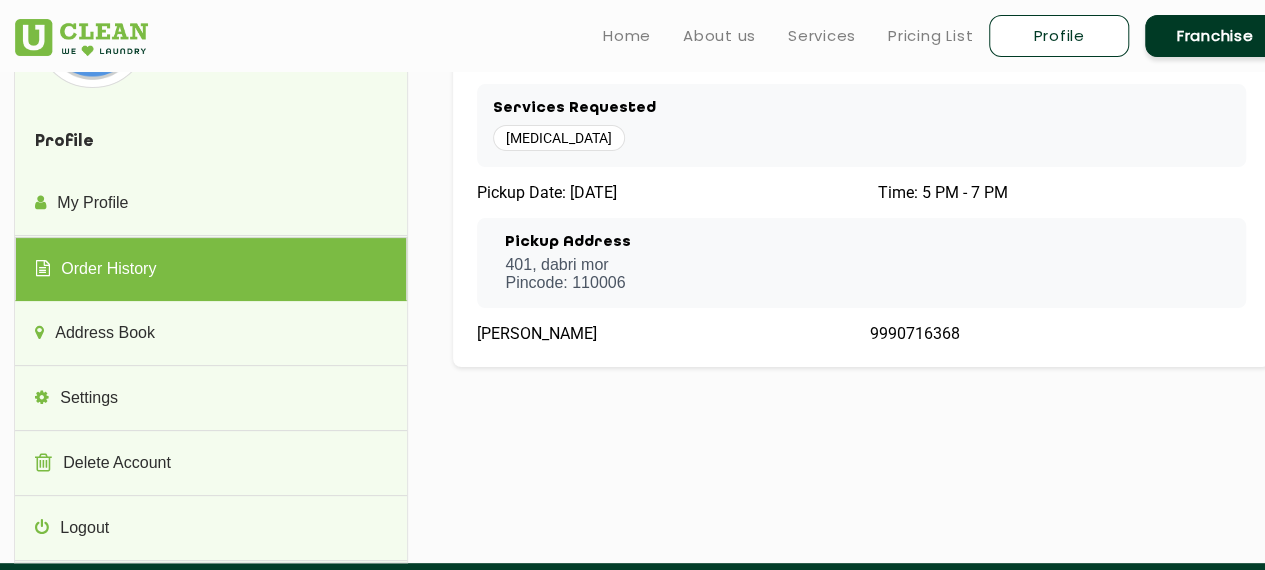 scroll, scrollTop: 0, scrollLeft: 0, axis: both 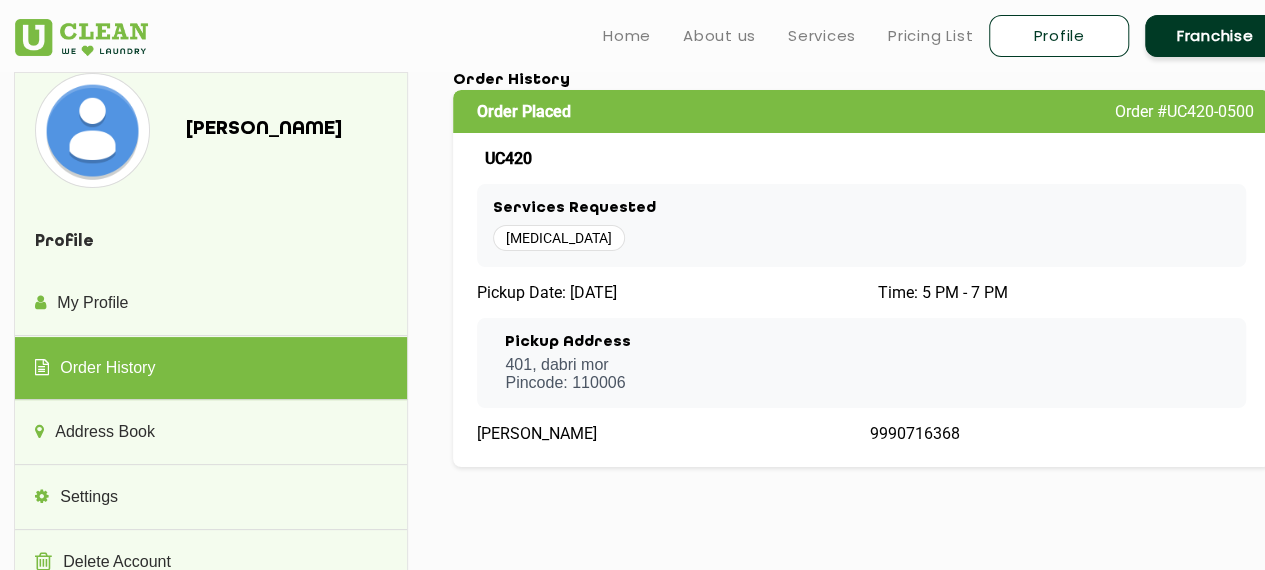 click at bounding box center [81, 37] 